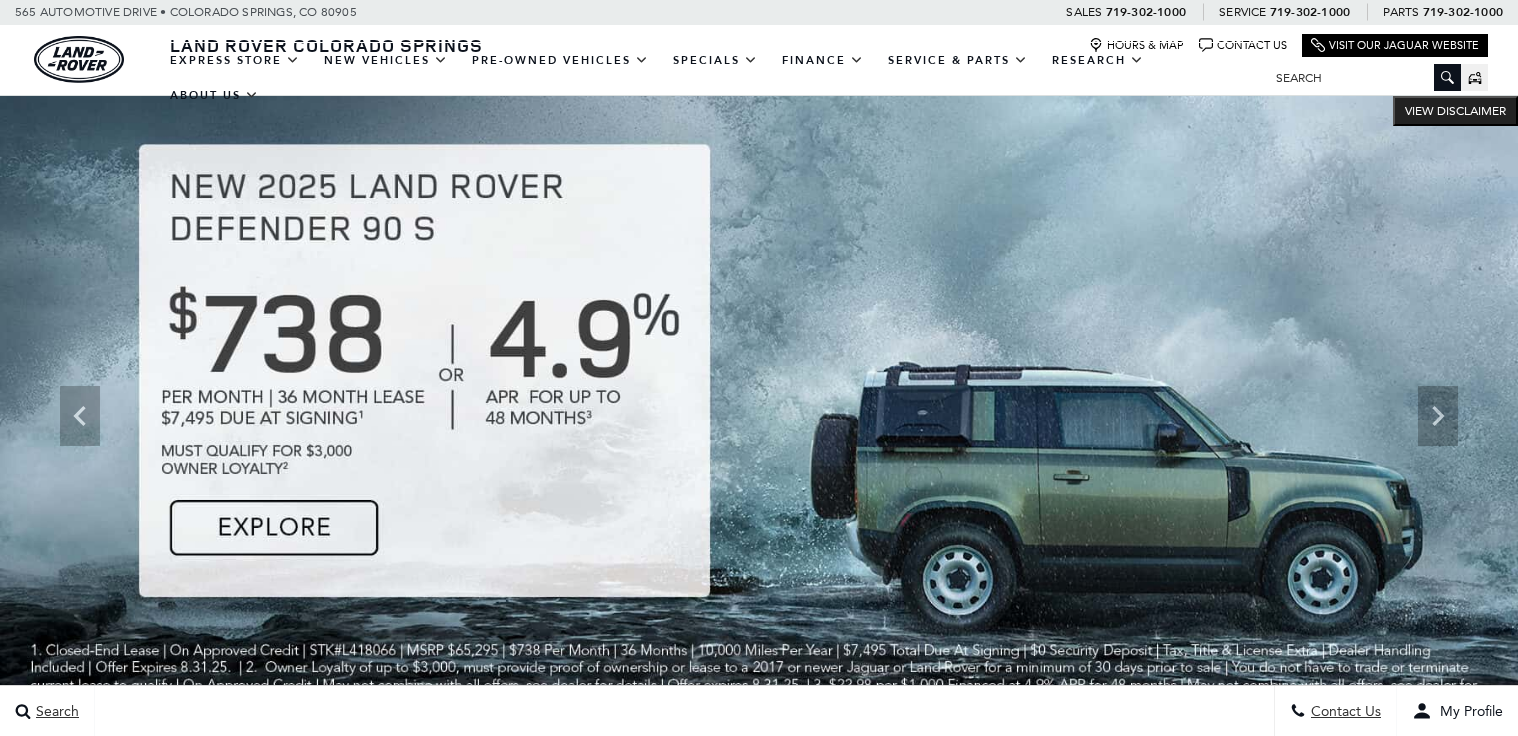 scroll, scrollTop: 0, scrollLeft: 0, axis: both 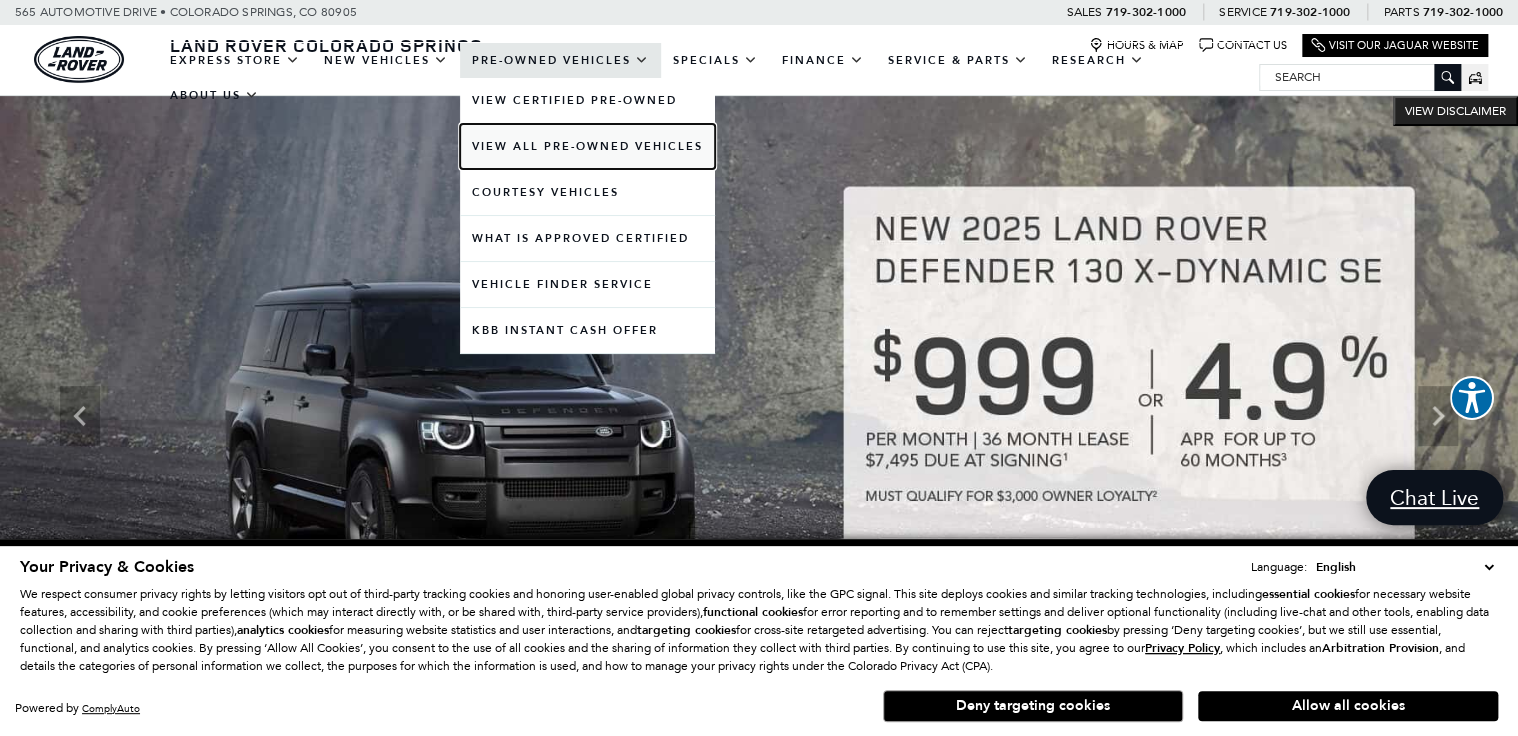 click on "View All Pre-Owned Vehicles" at bounding box center [587, 146] 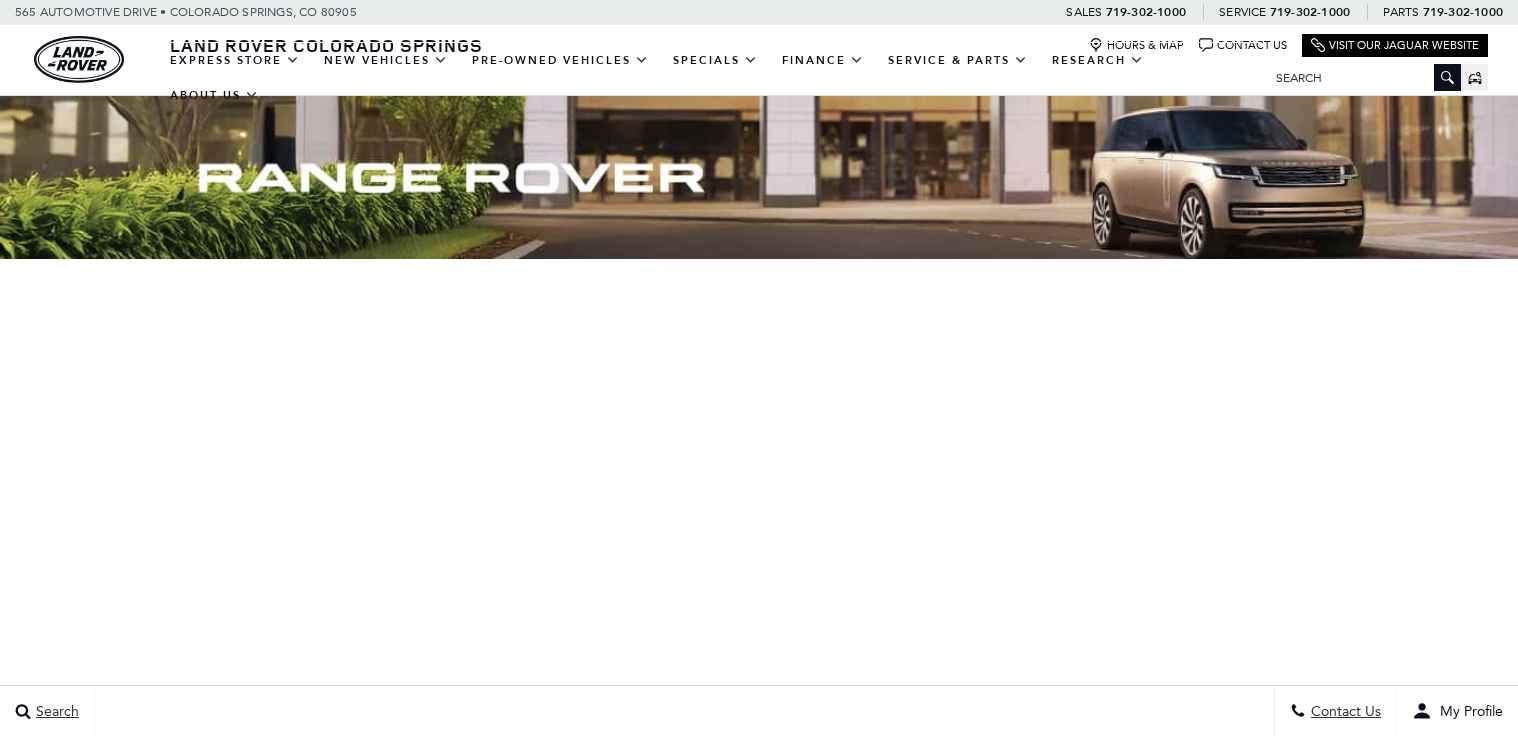 scroll, scrollTop: 0, scrollLeft: 0, axis: both 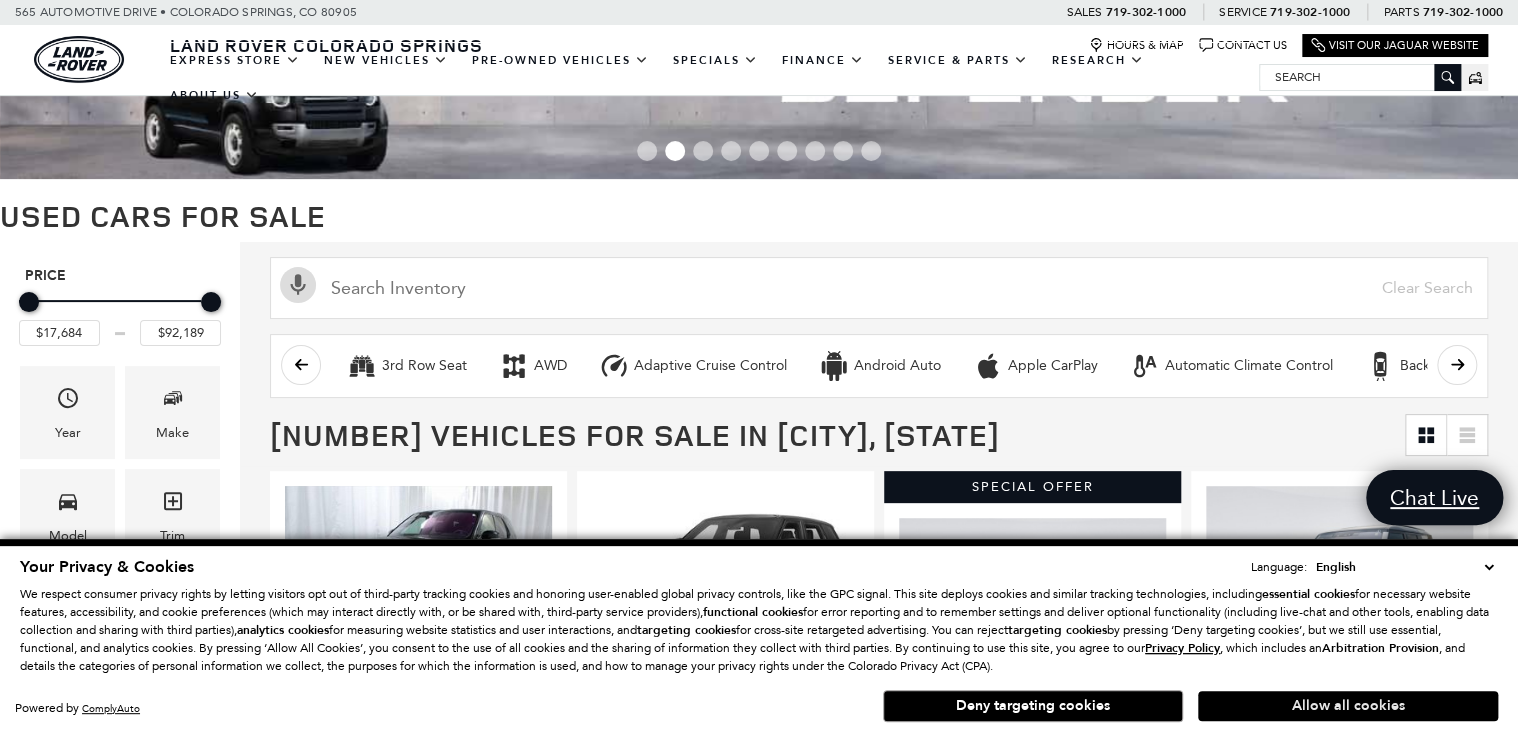 click on "Allow all cookies" at bounding box center [1348, 706] 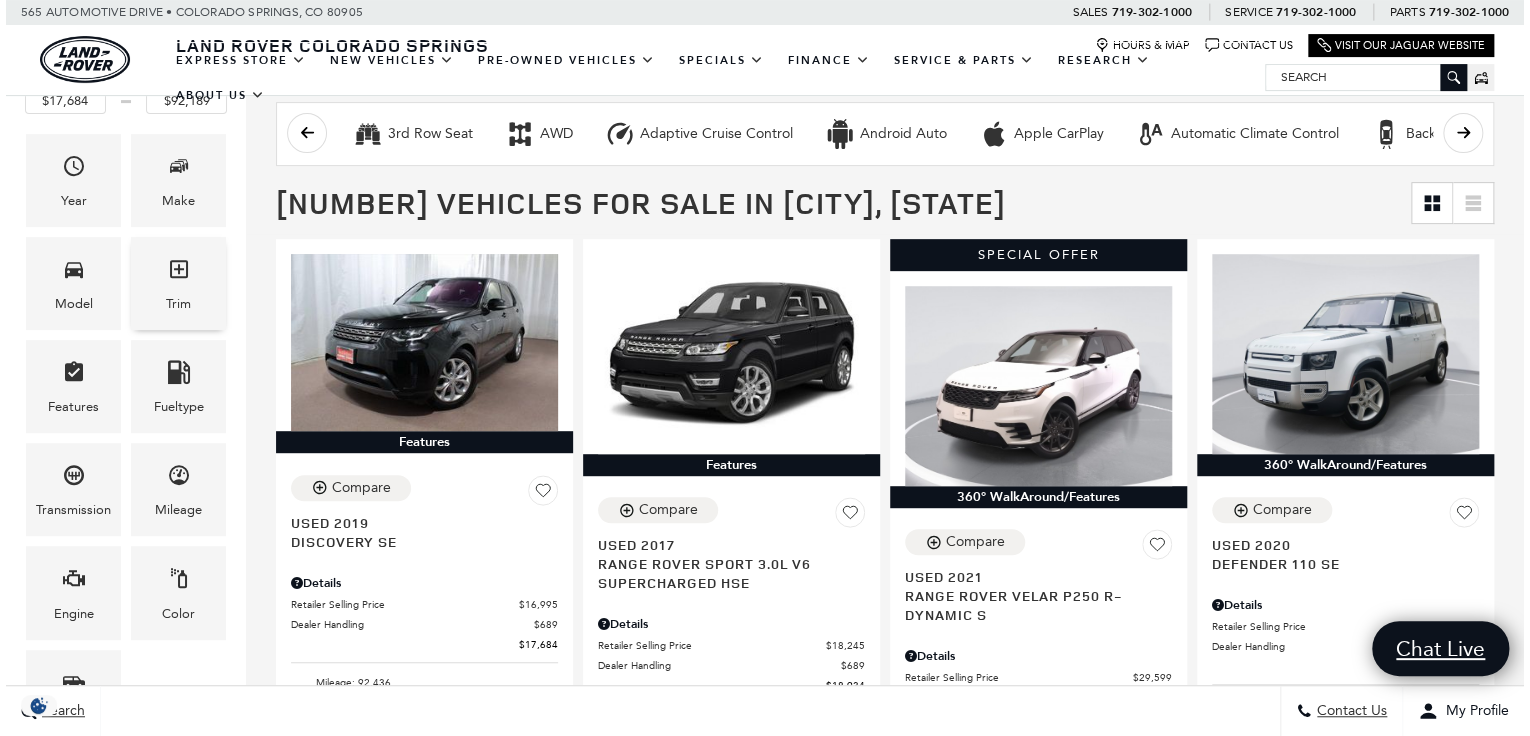 scroll, scrollTop: 320, scrollLeft: 0, axis: vertical 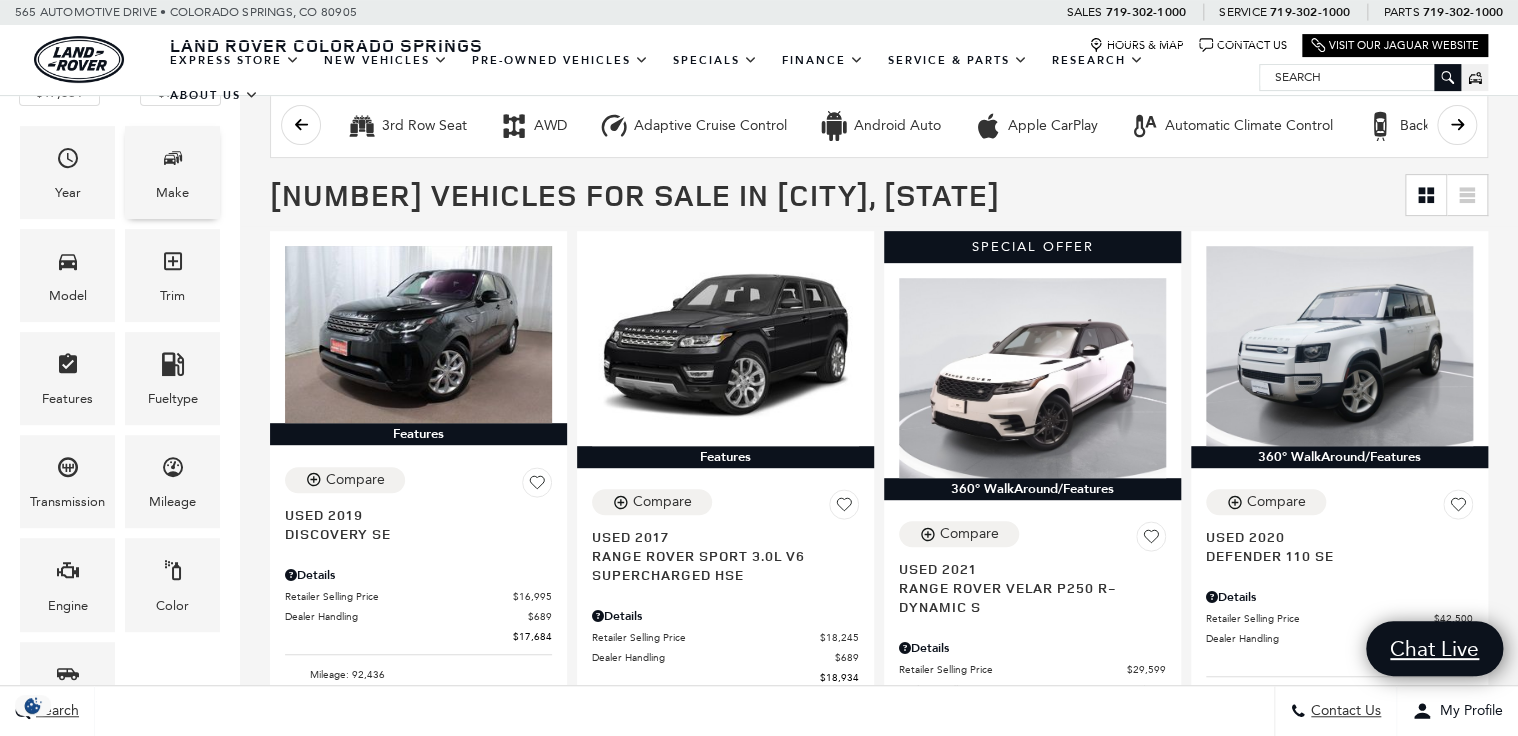 click on "Make" at bounding box center [172, 193] 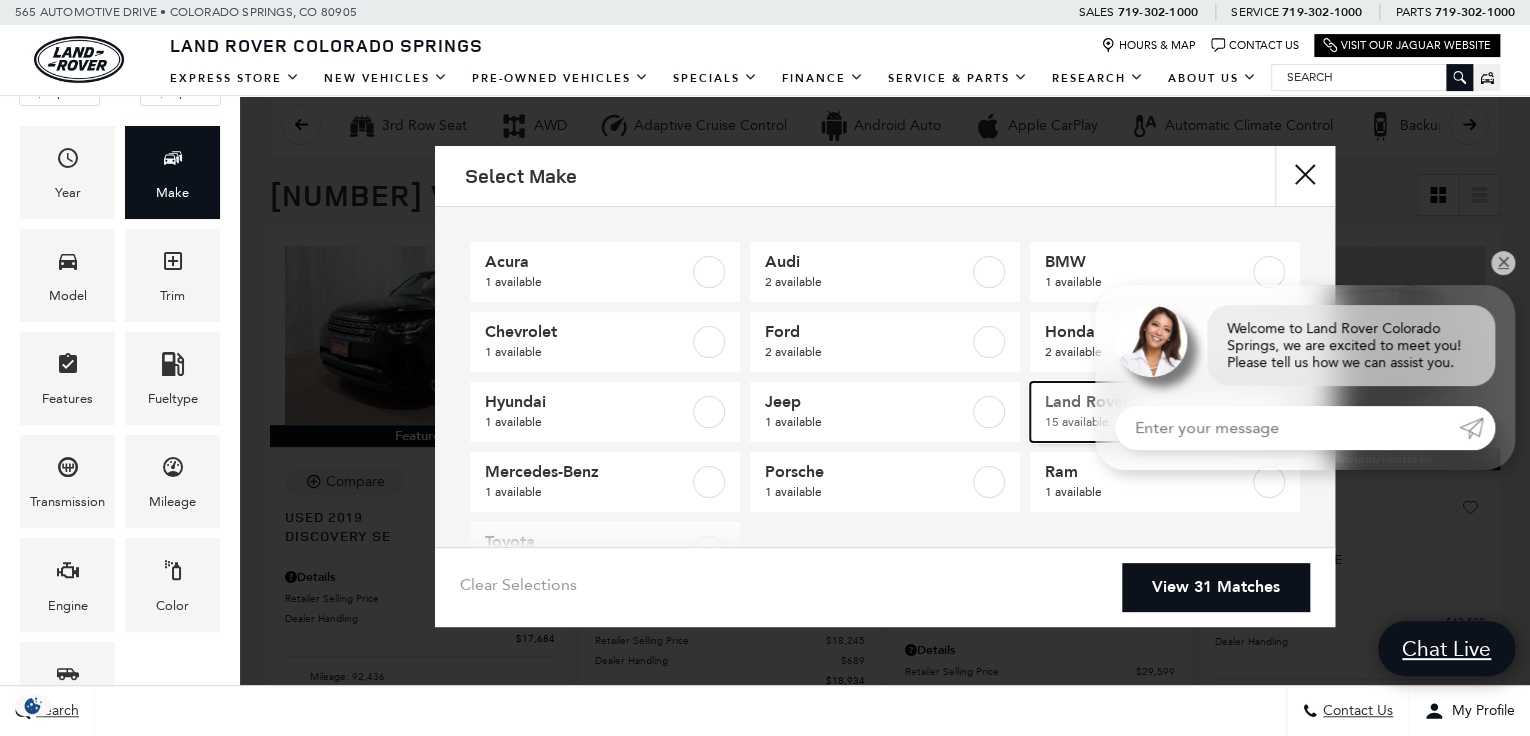 click on "15   available" at bounding box center (1147, 422) 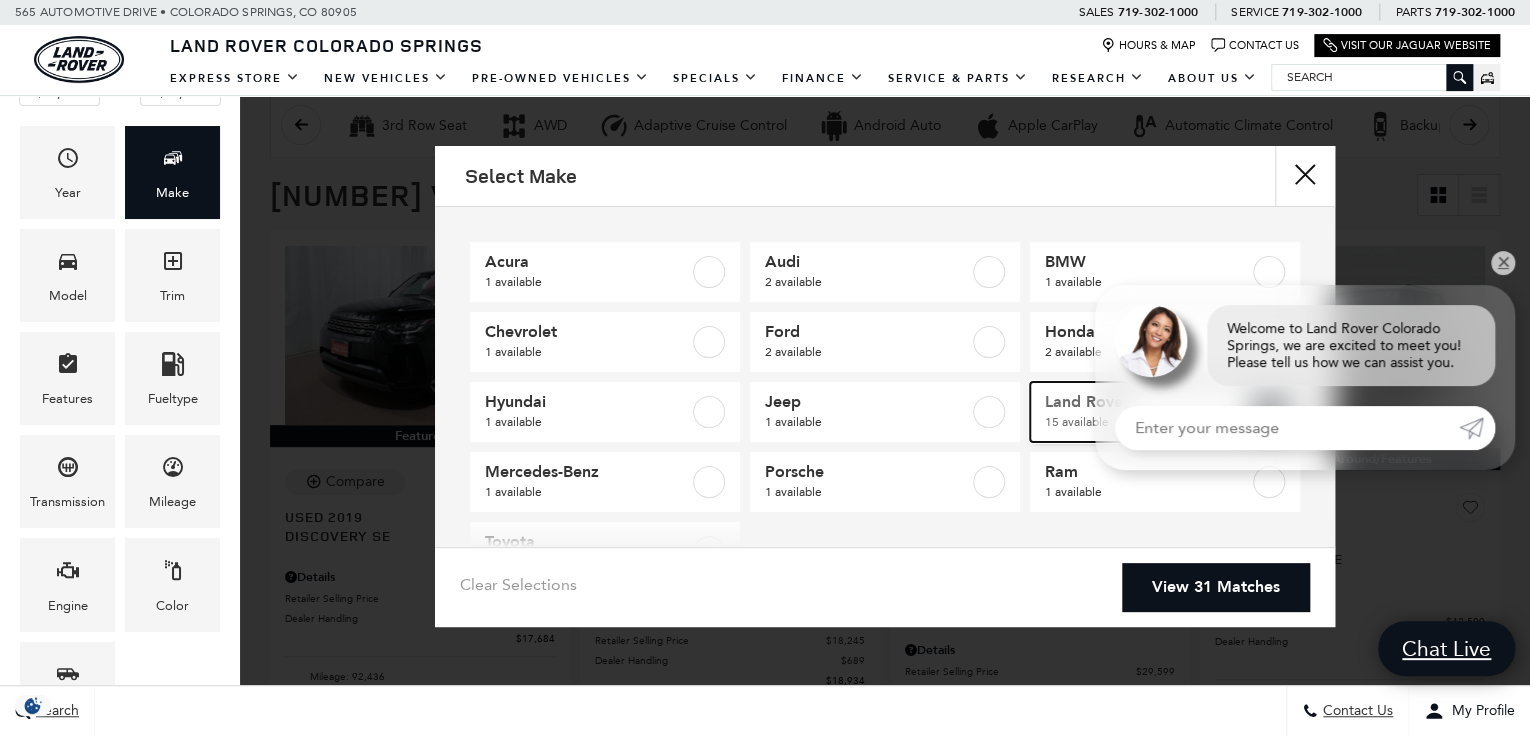 checkbox on "true" 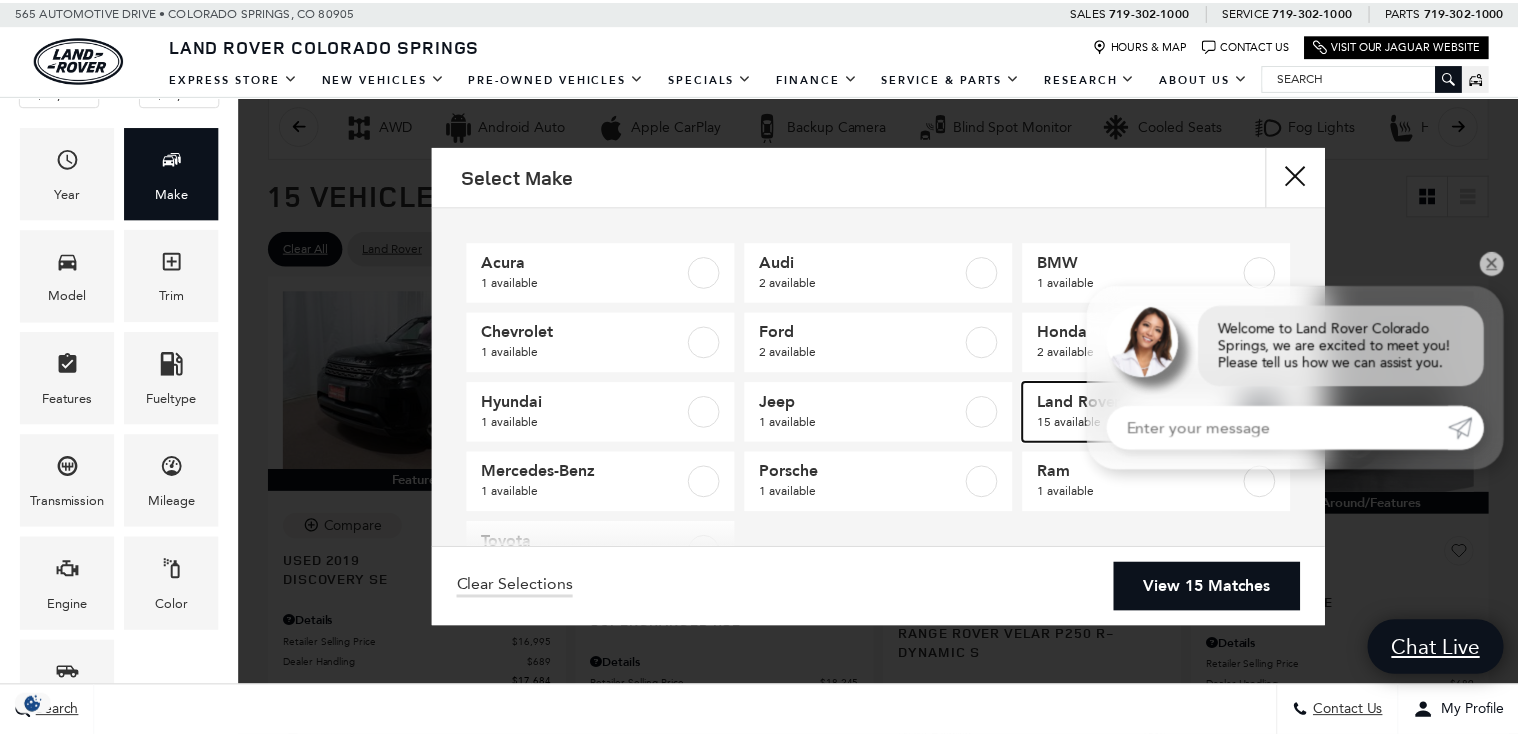 scroll, scrollTop: 0, scrollLeft: 0, axis: both 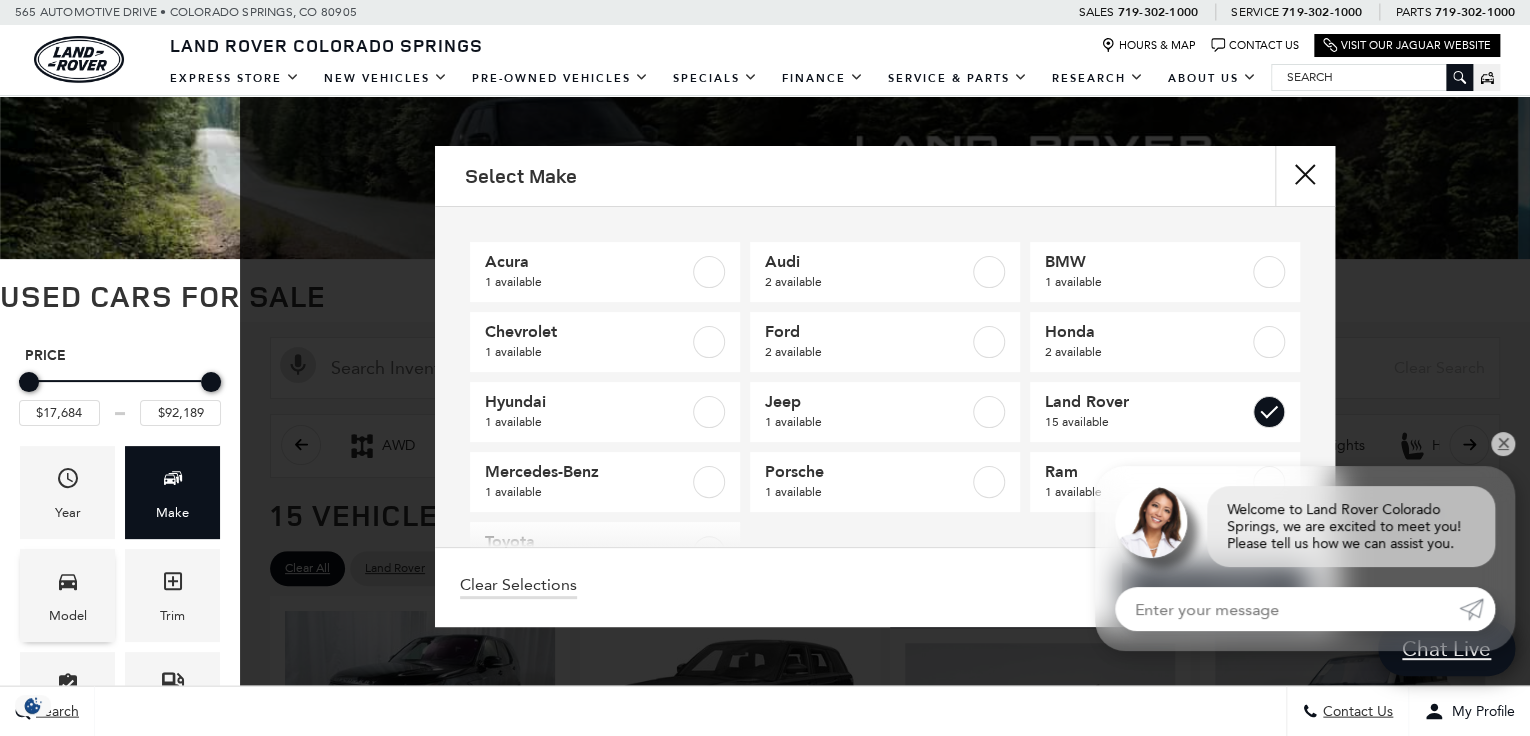 click 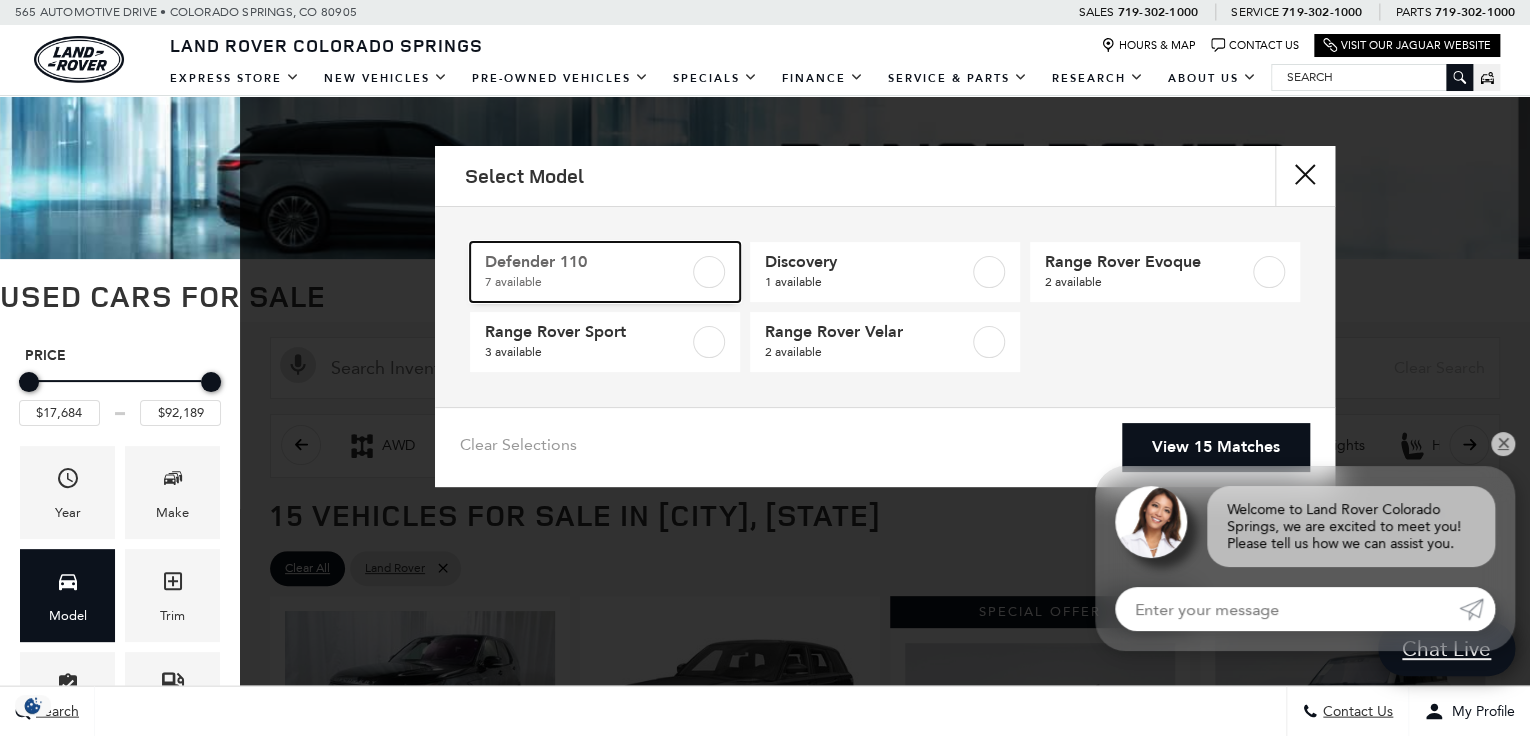 click on "7   available" at bounding box center (587, 282) 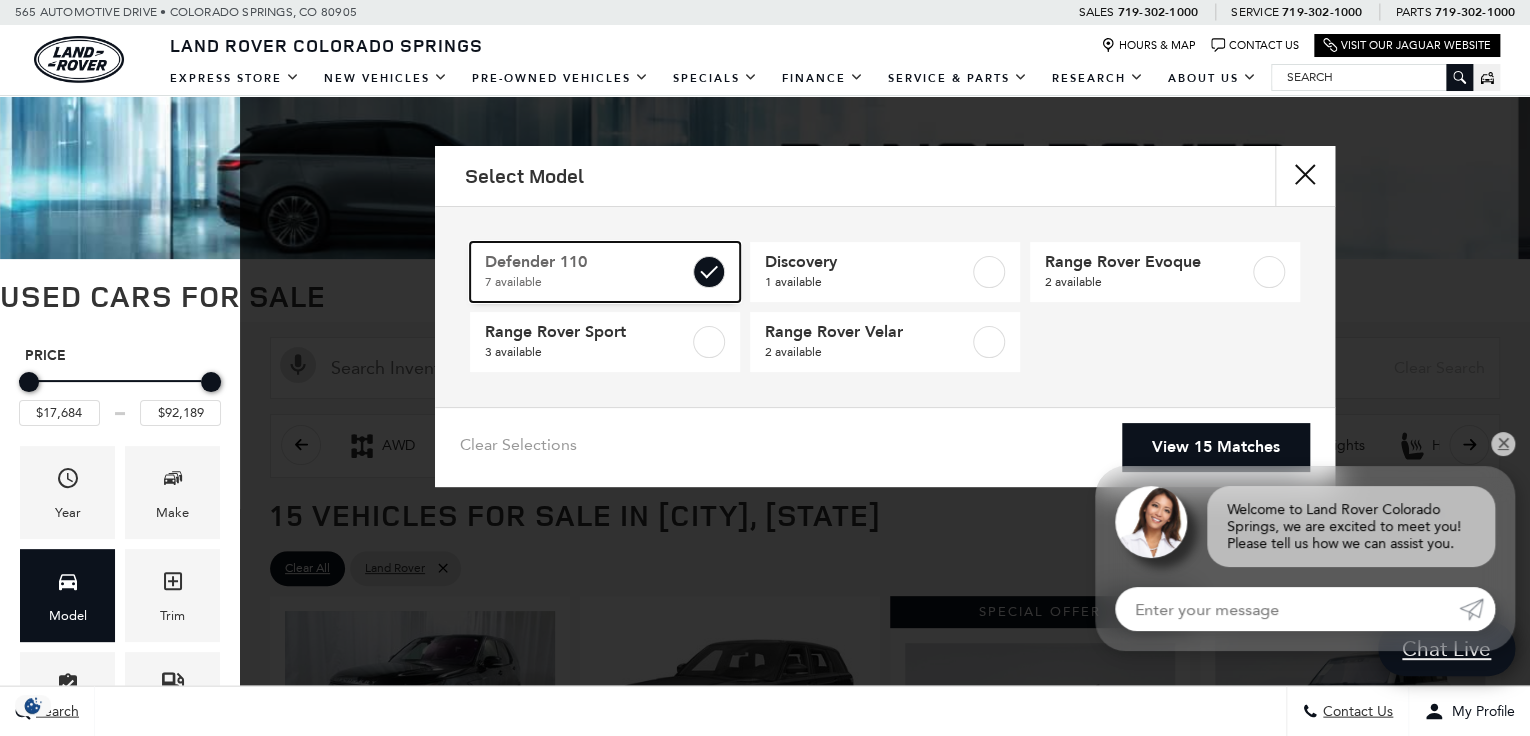 type on "$43,189" 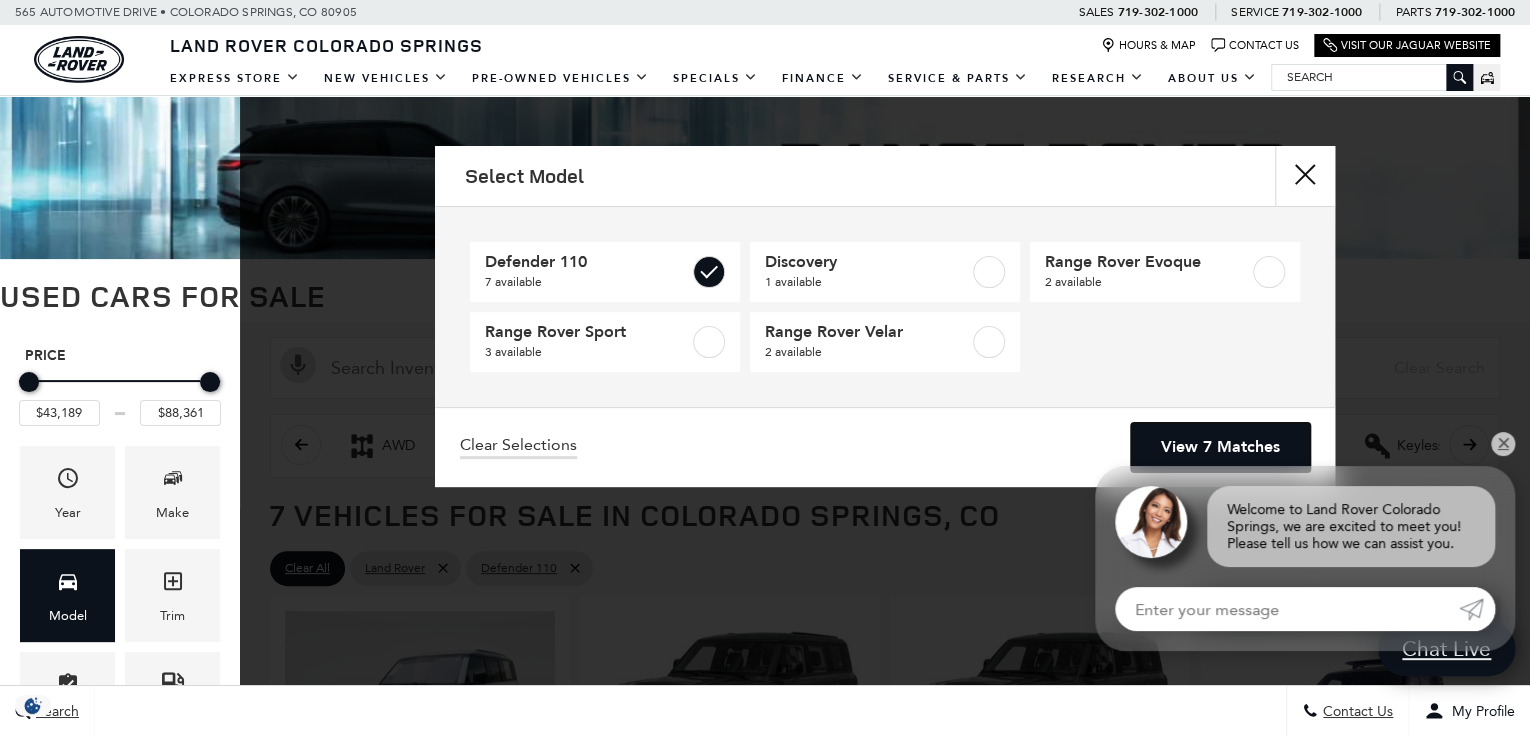 click on "View   7   Matches" at bounding box center (1220, 447) 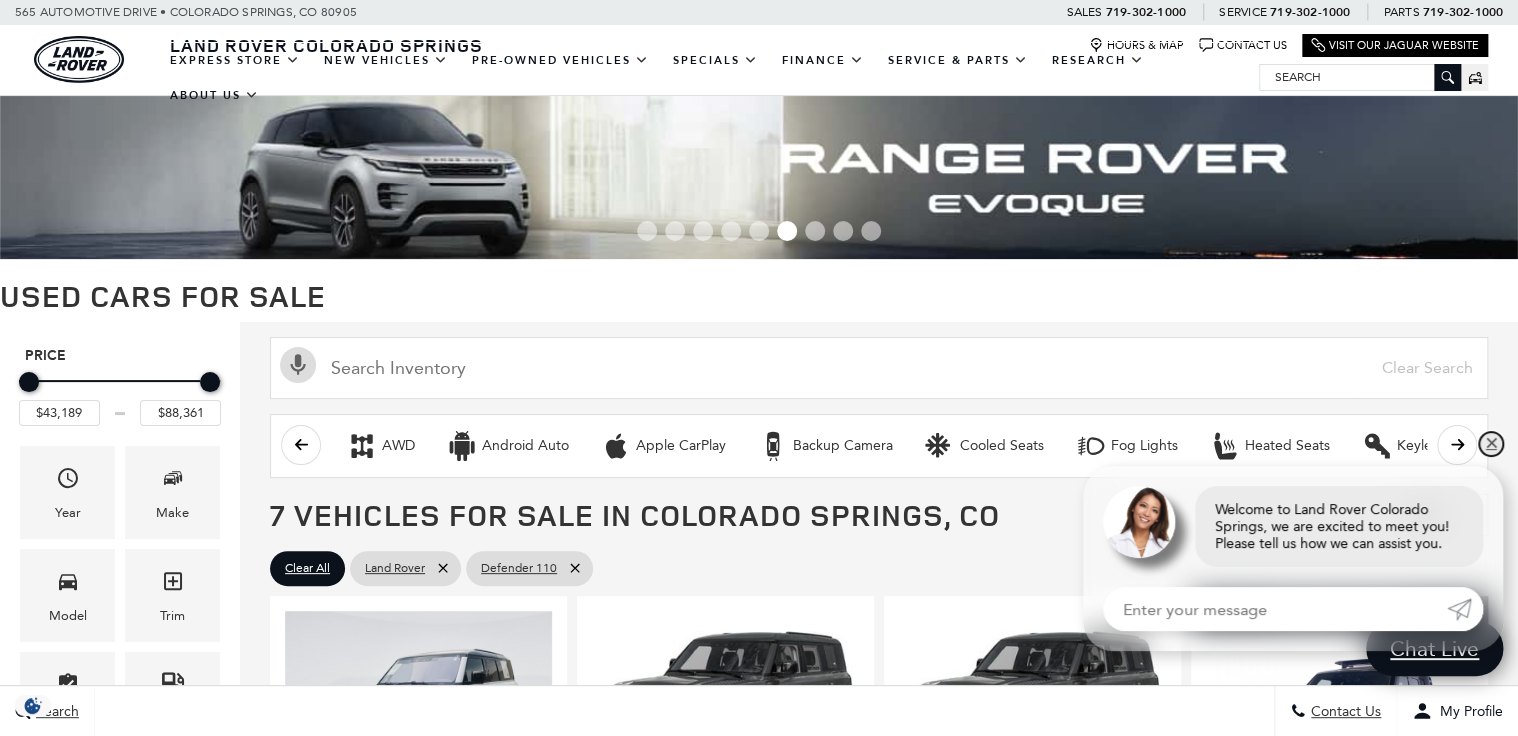 click on "✕" at bounding box center (1491, 444) 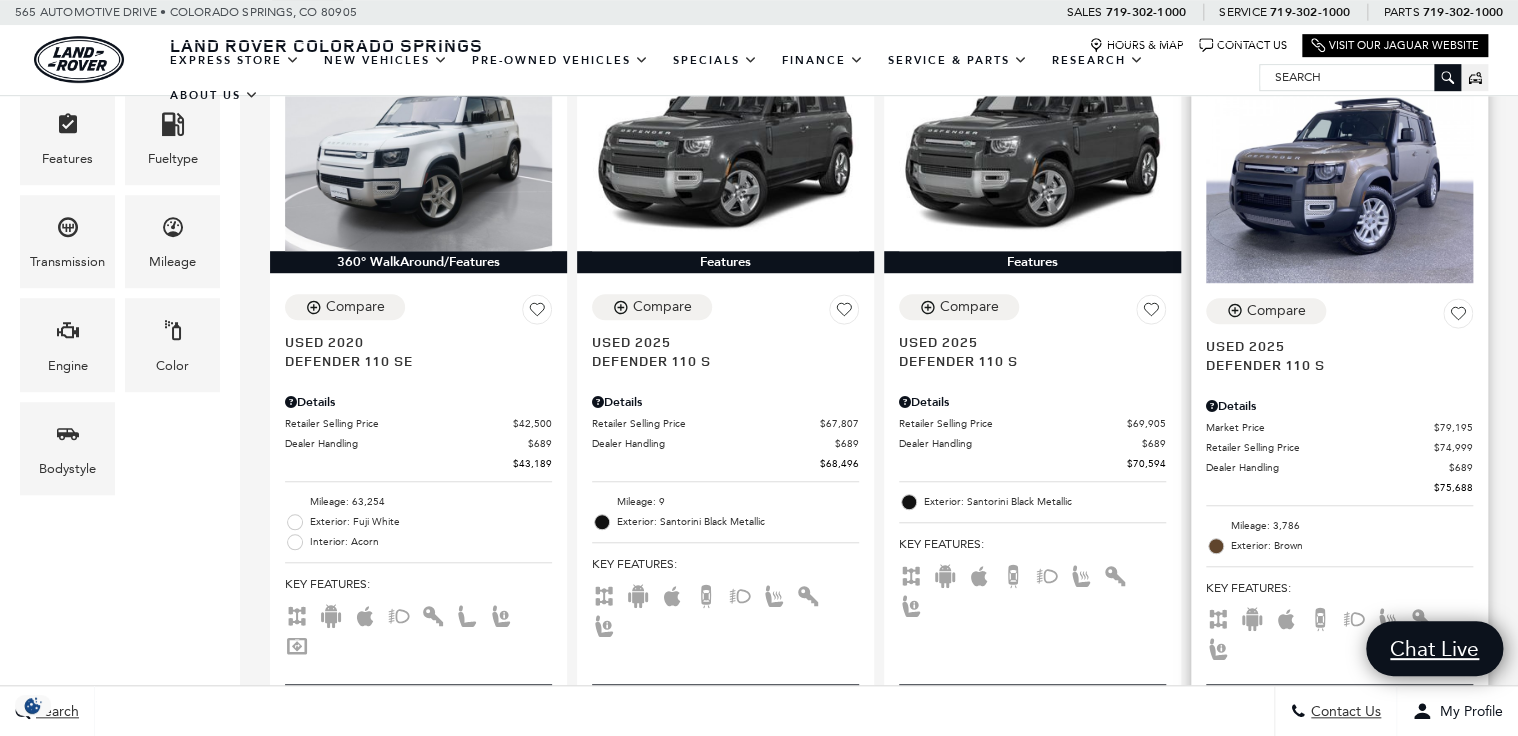 scroll, scrollTop: 560, scrollLeft: 0, axis: vertical 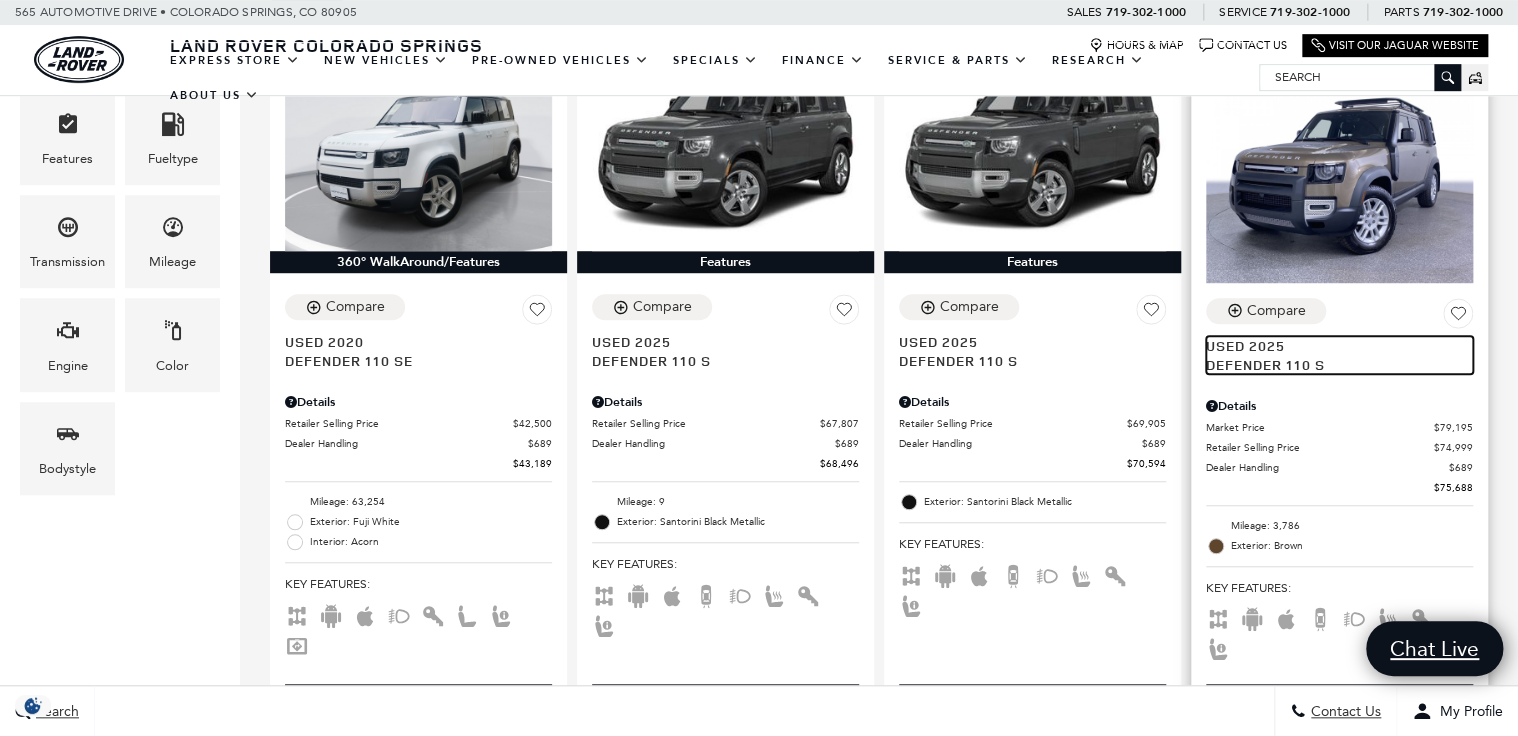 click on "Used 2025" at bounding box center (1332, 345) 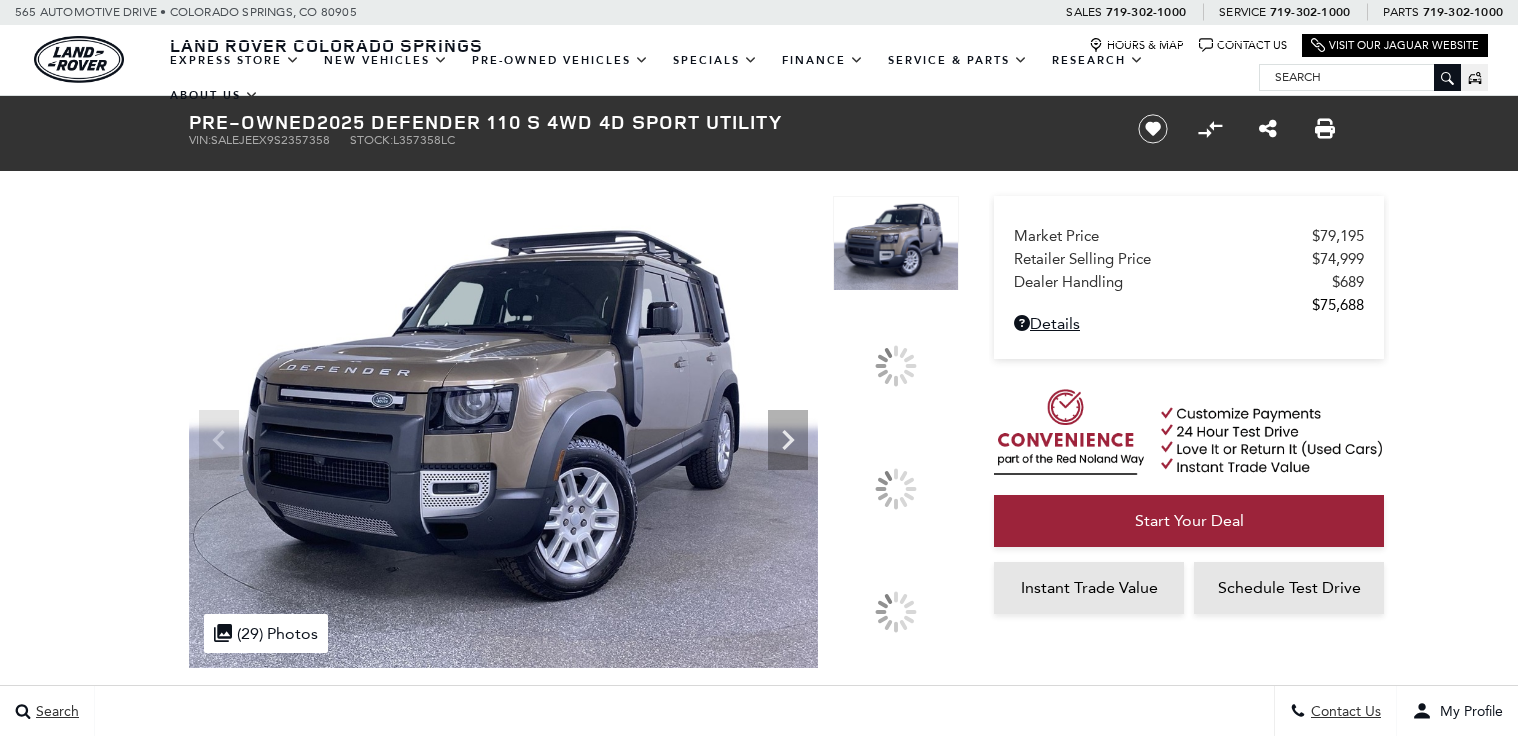 scroll, scrollTop: 0, scrollLeft: 0, axis: both 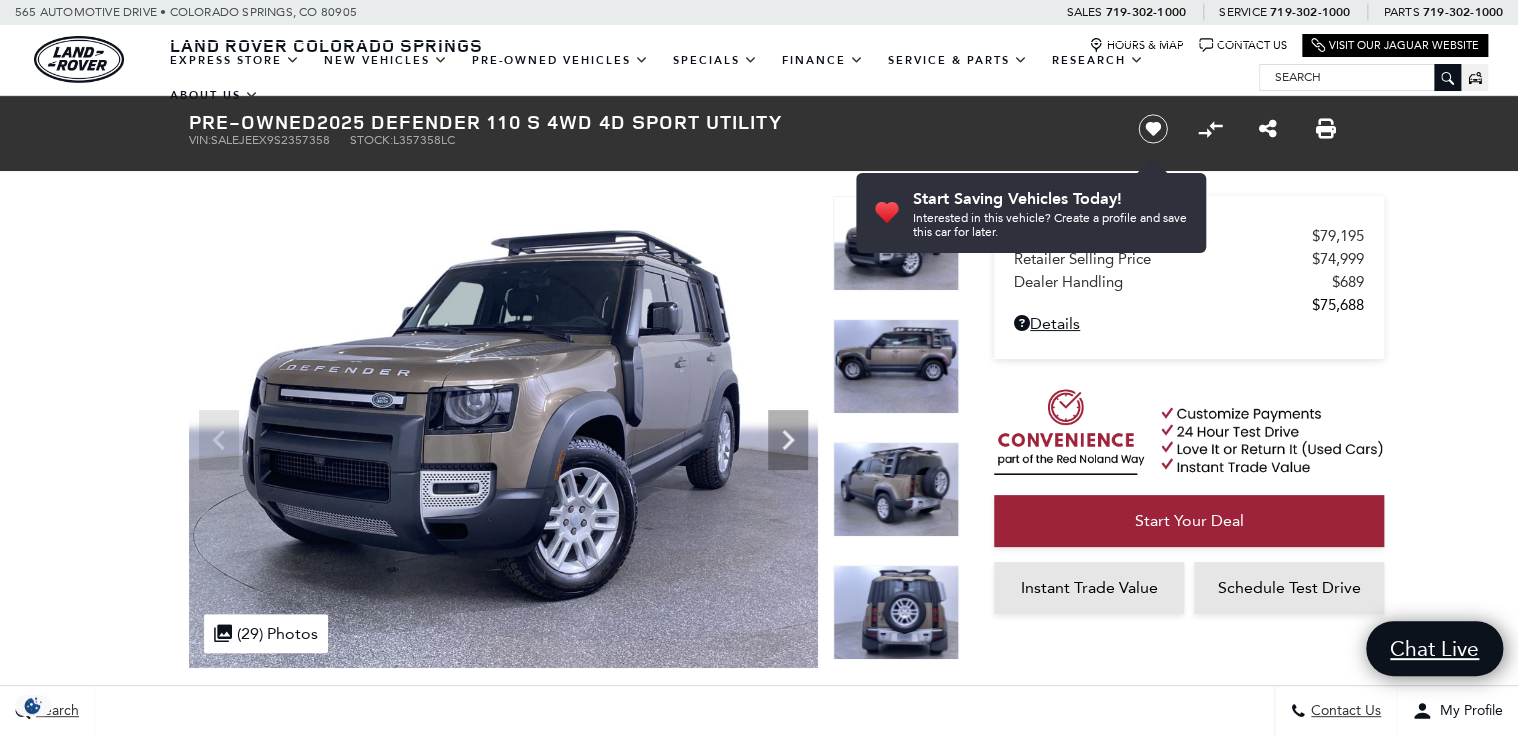 click at bounding box center [896, 366] 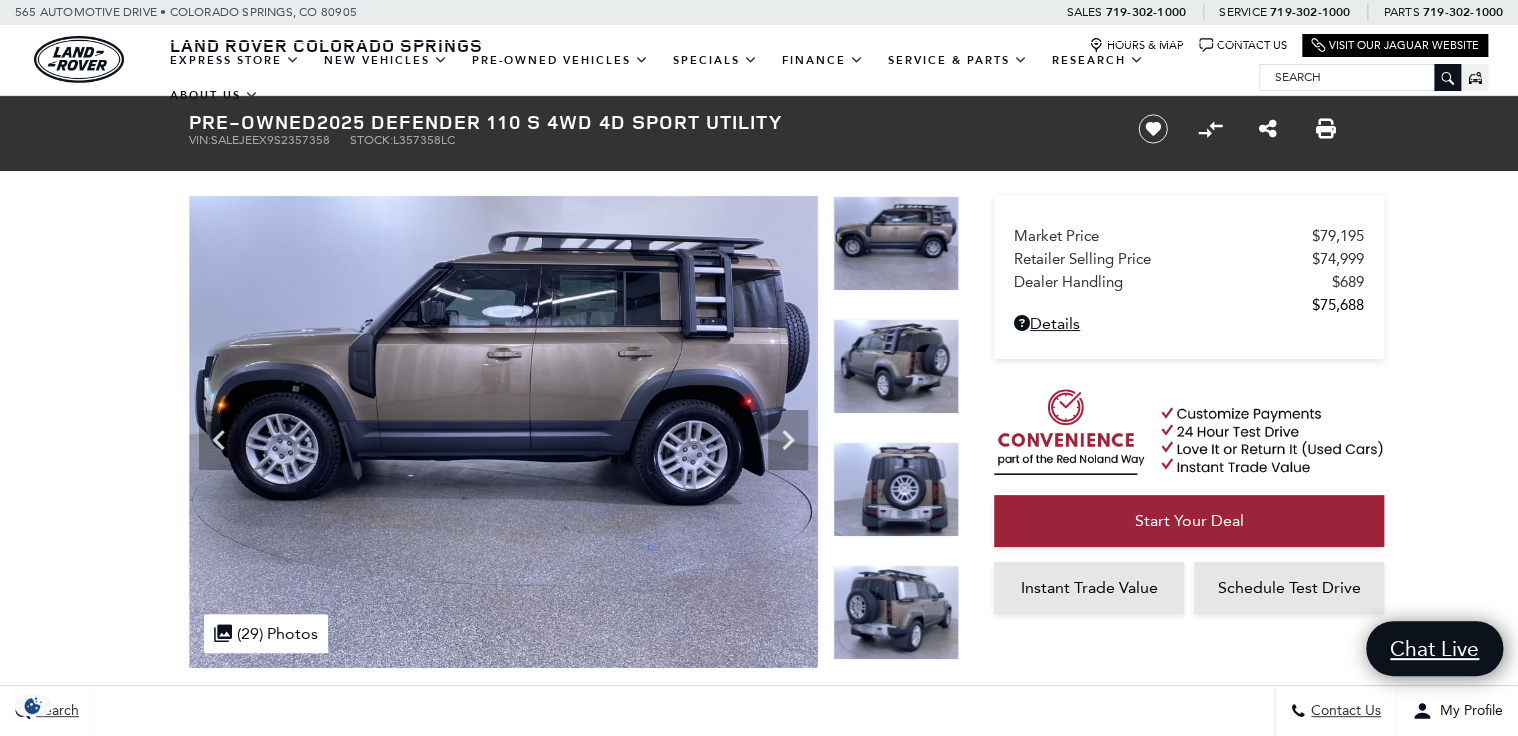 click at bounding box center (896, 366) 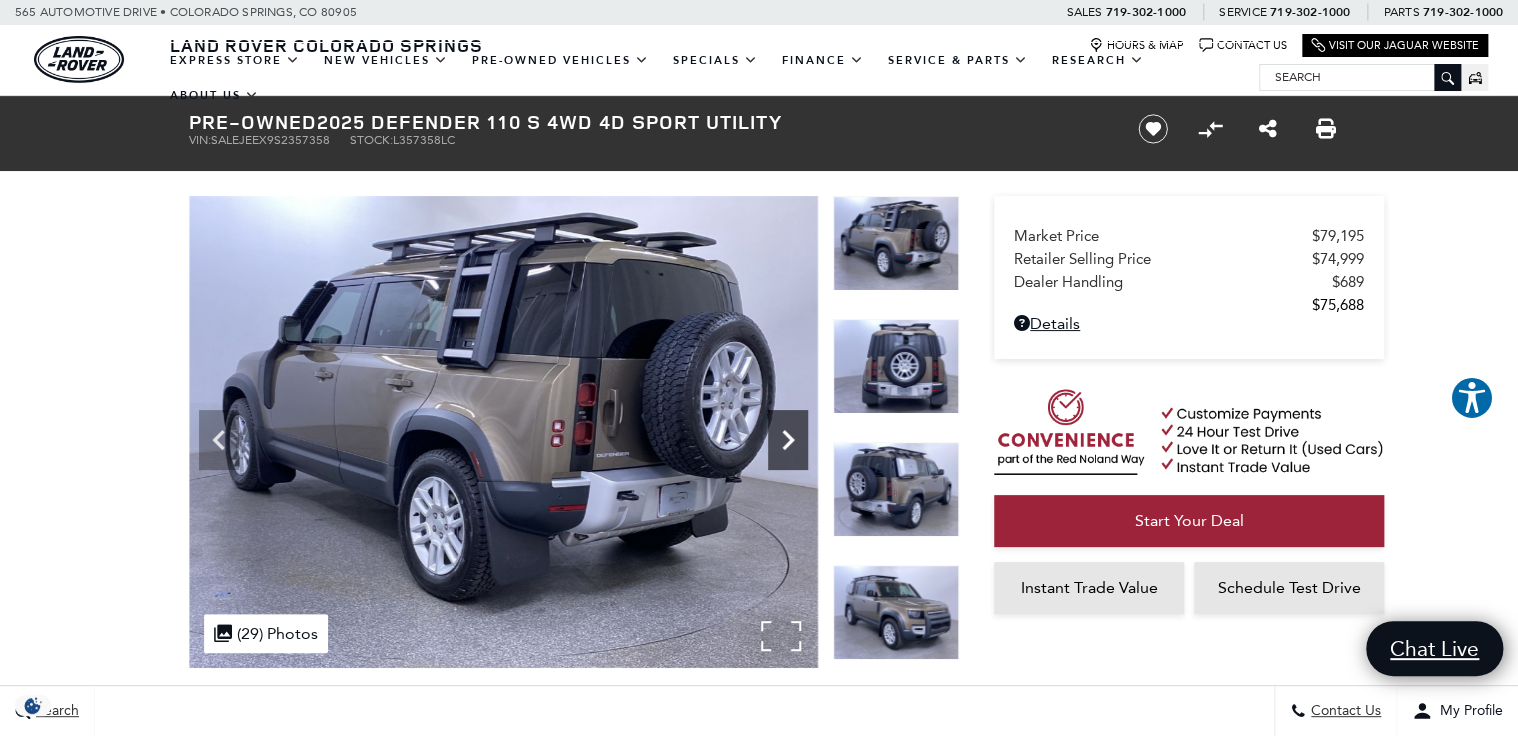 click 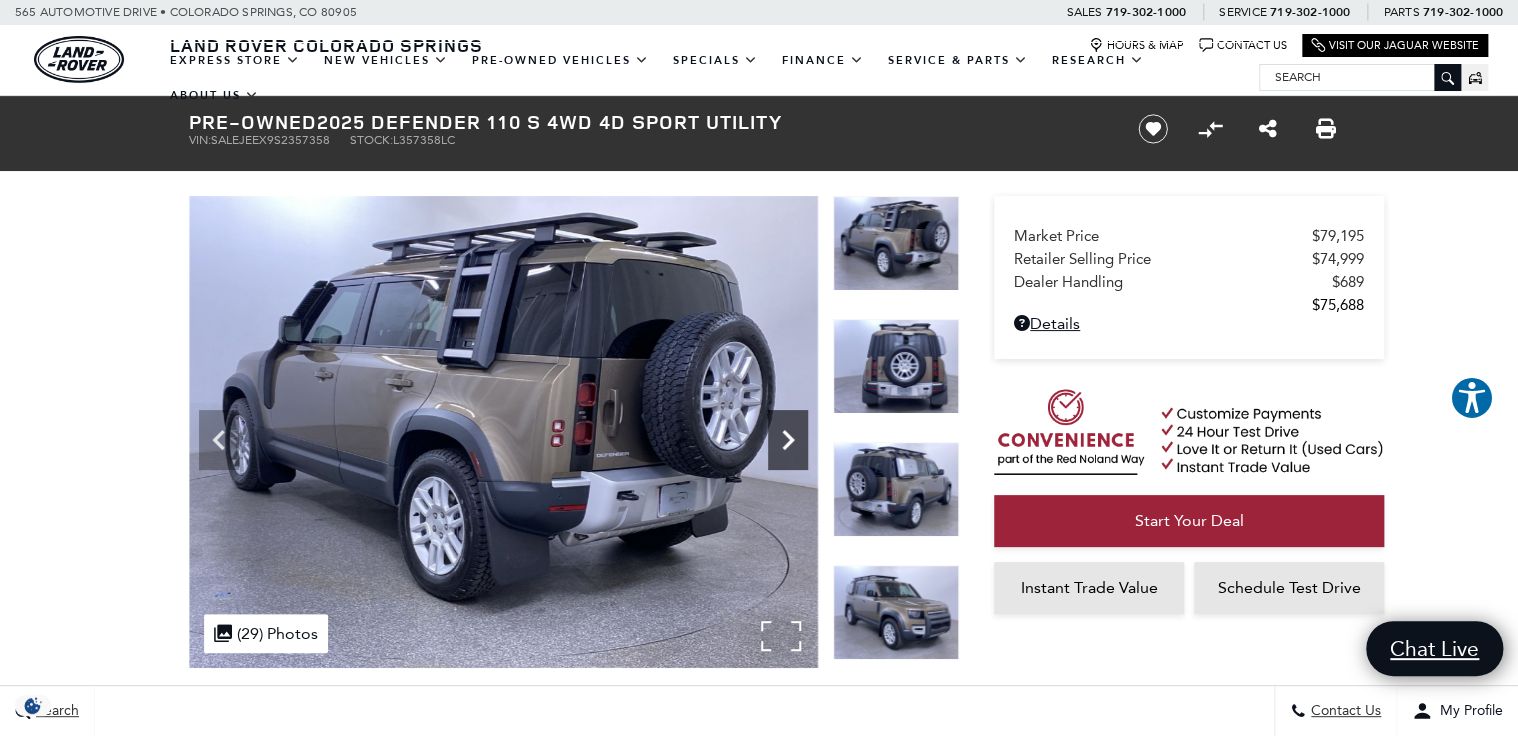 click 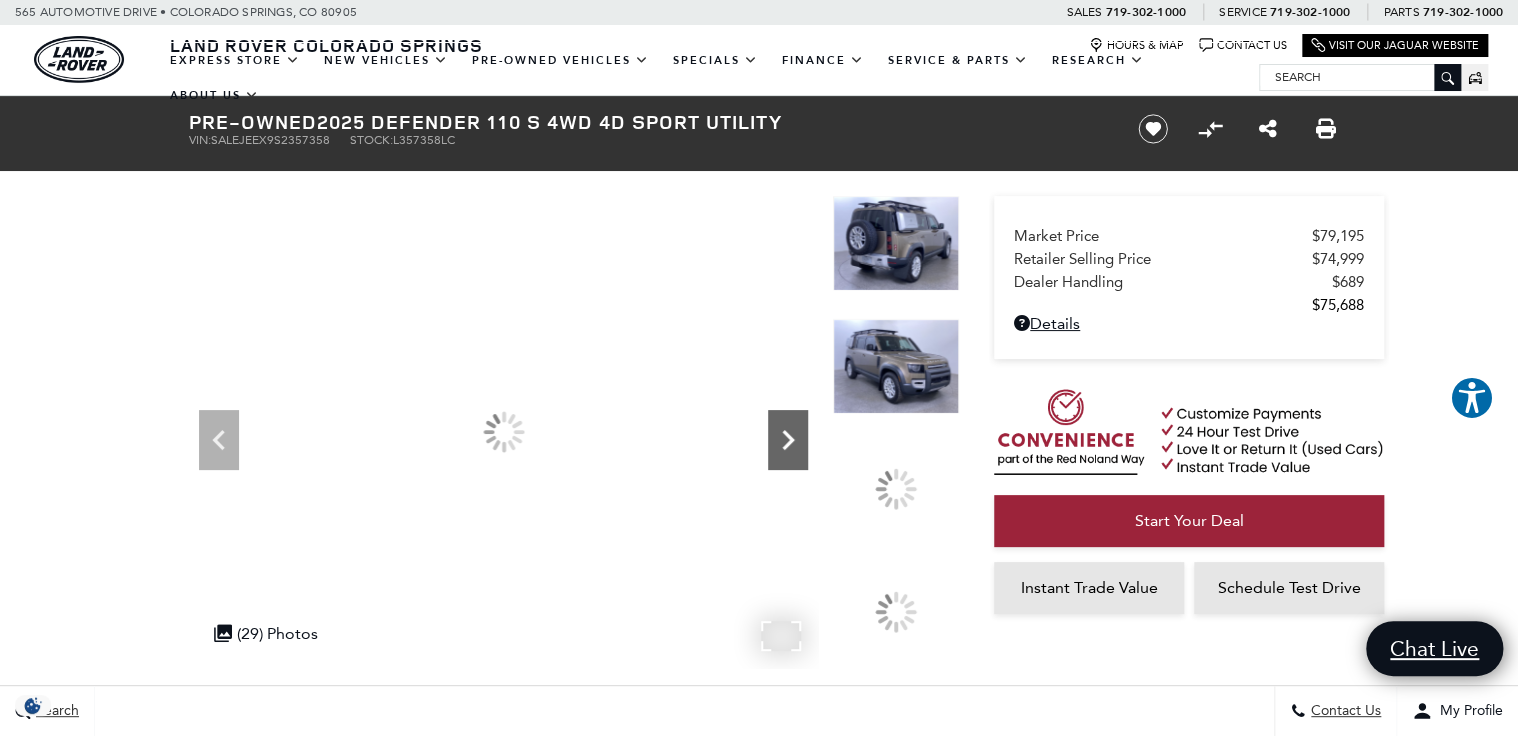 click 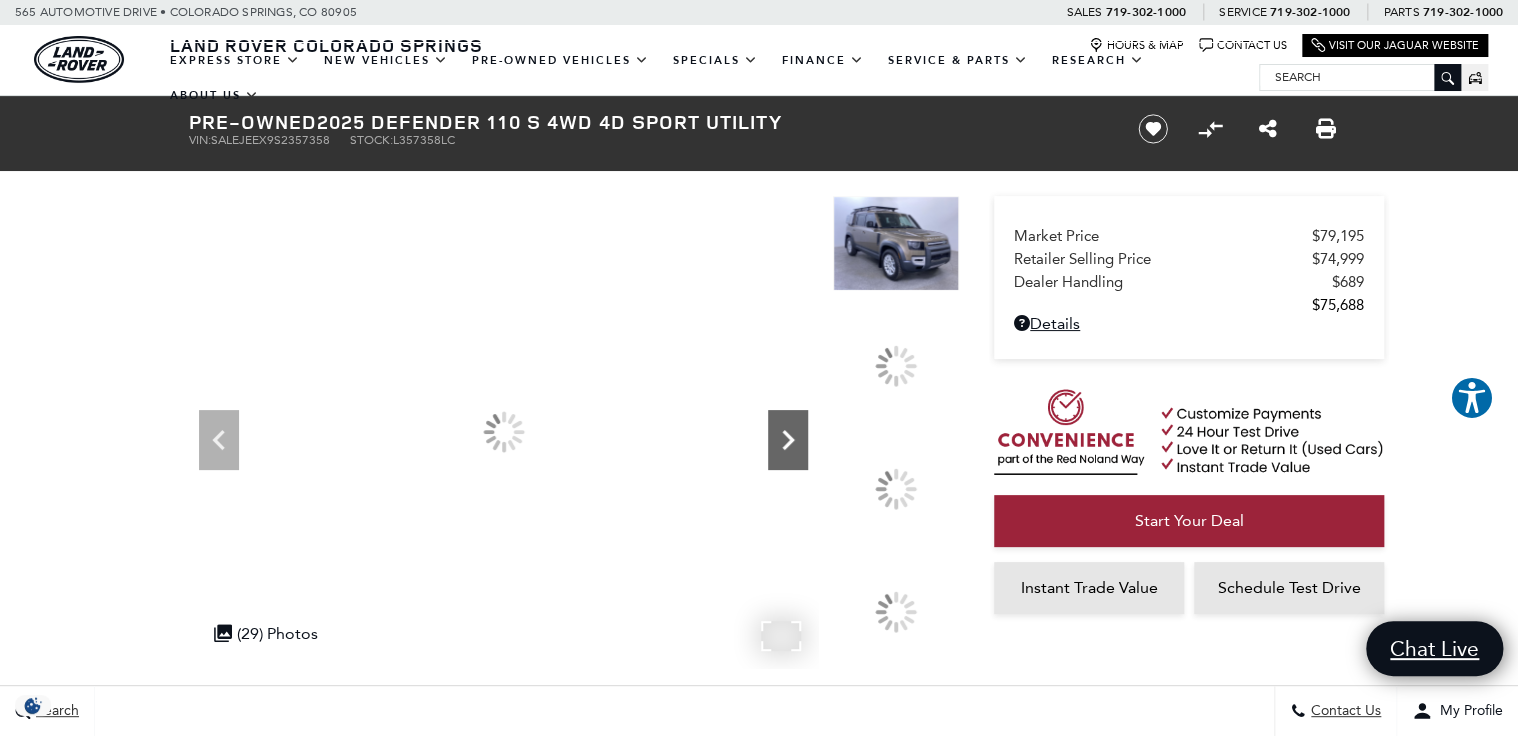 click 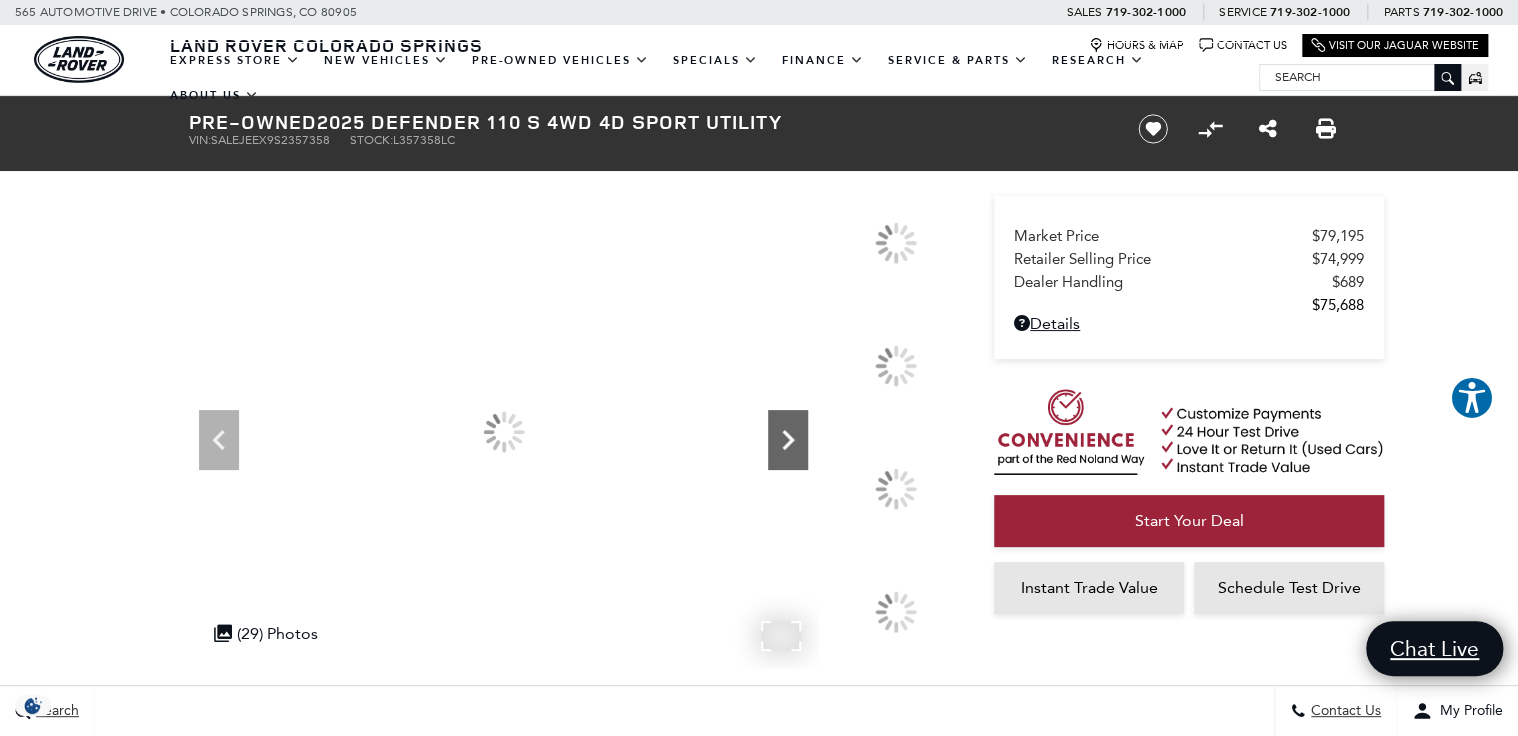 click 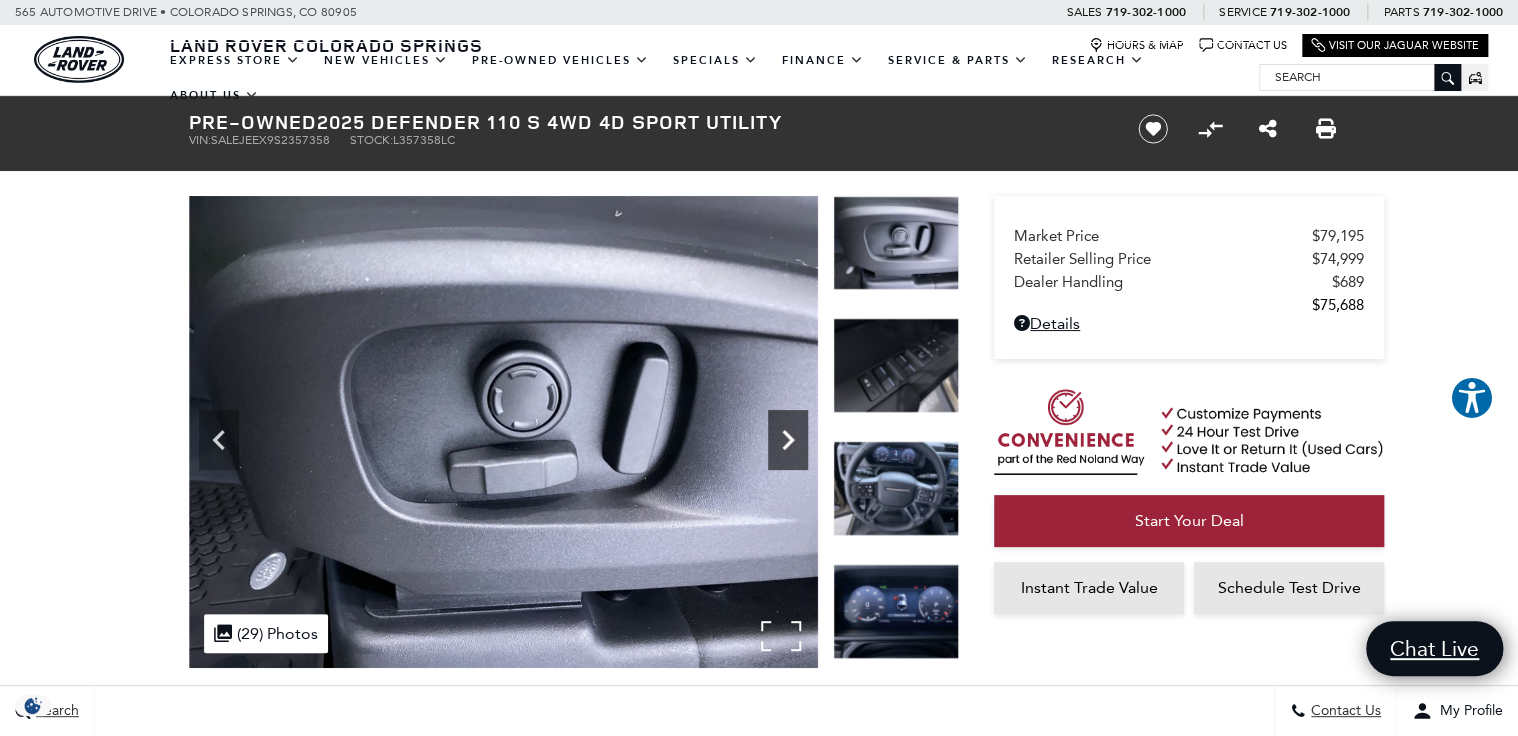 click 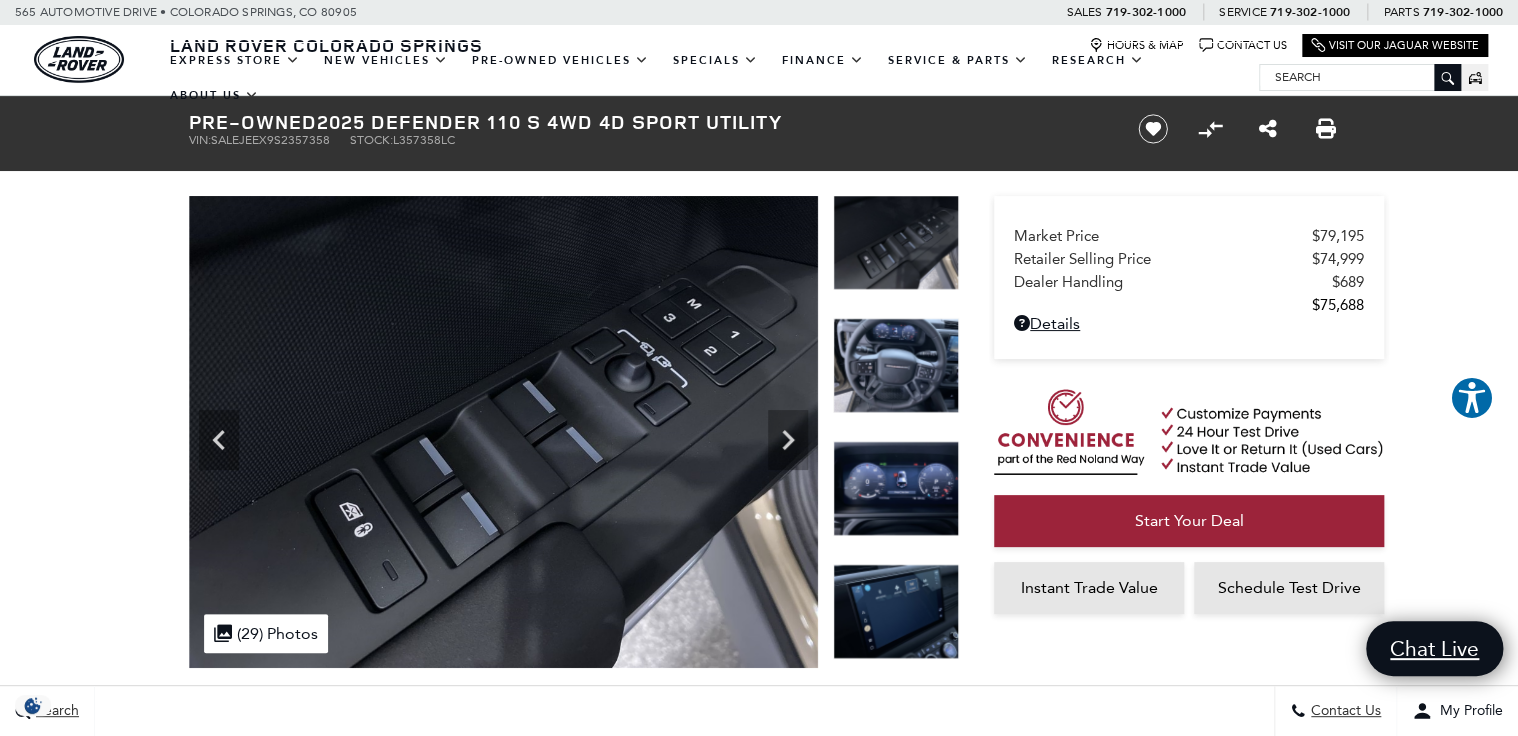 click at bounding box center [896, 488] 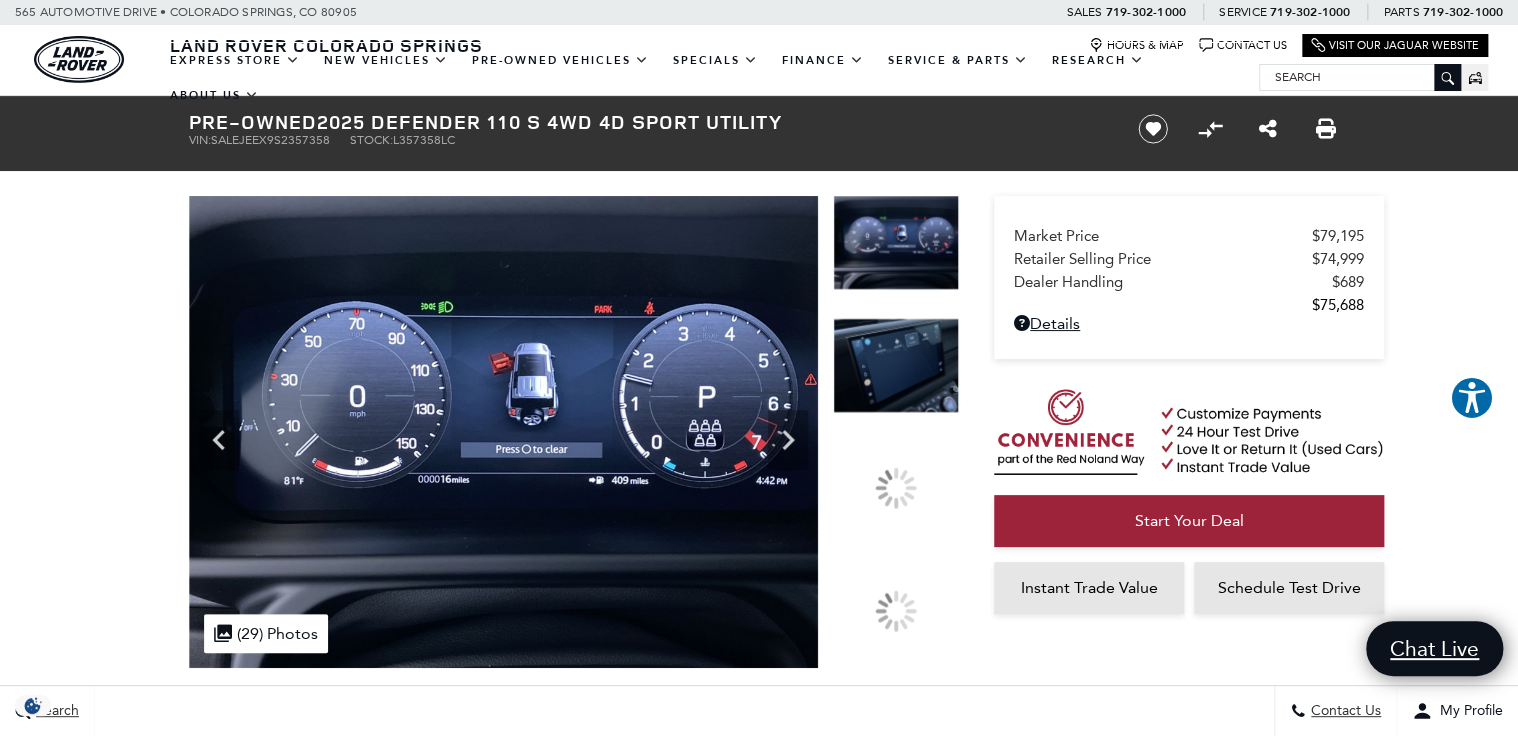click at bounding box center [896, 365] 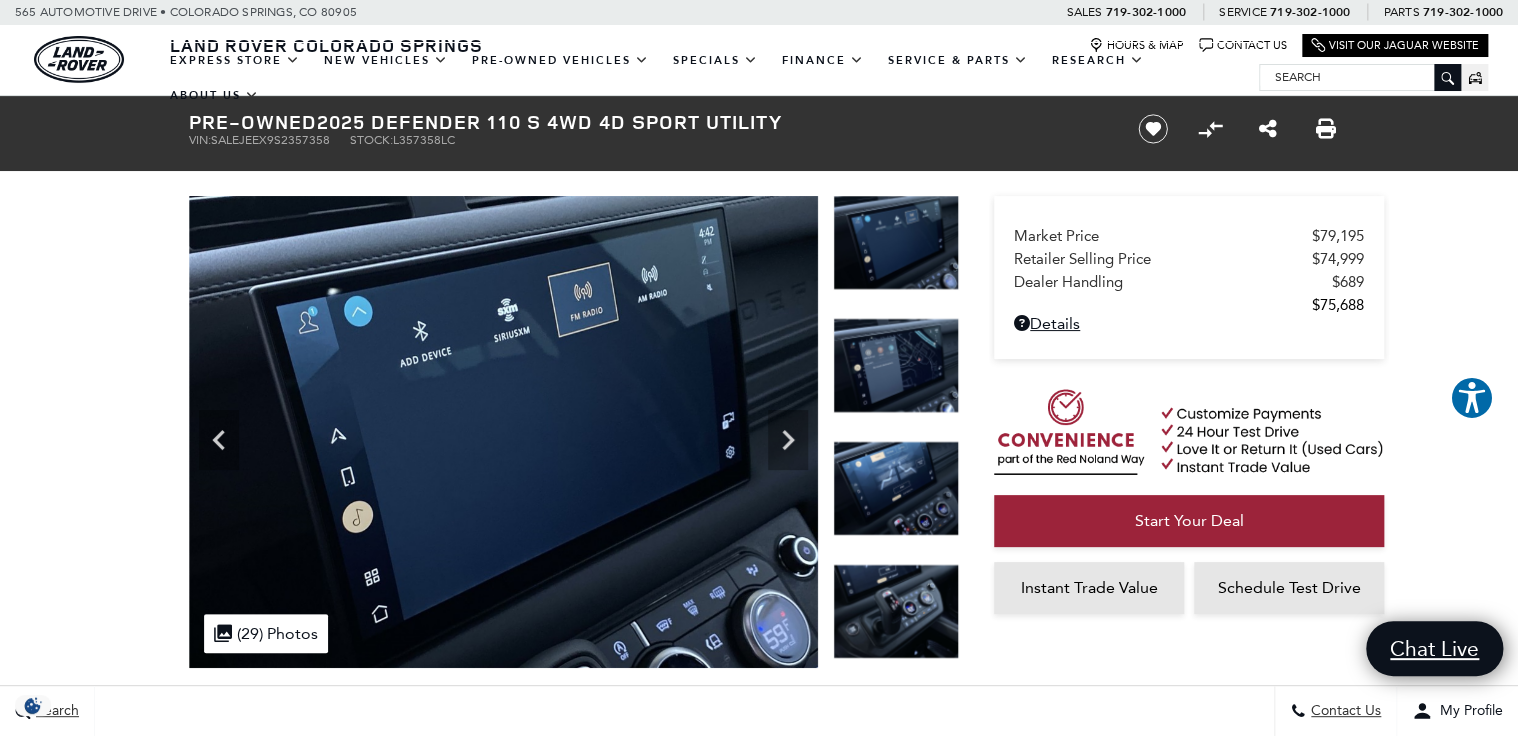 click at bounding box center (896, 488) 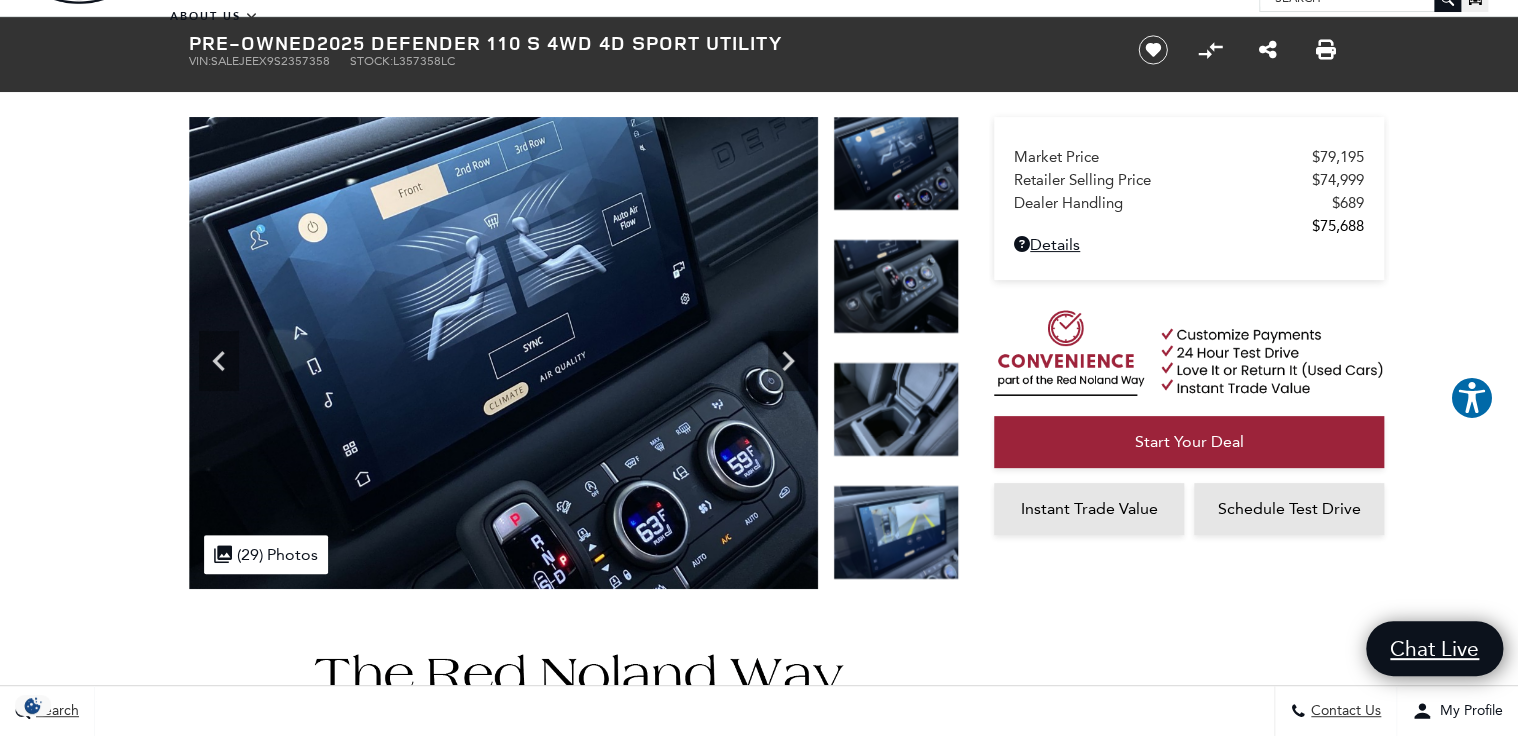 scroll, scrollTop: 80, scrollLeft: 0, axis: vertical 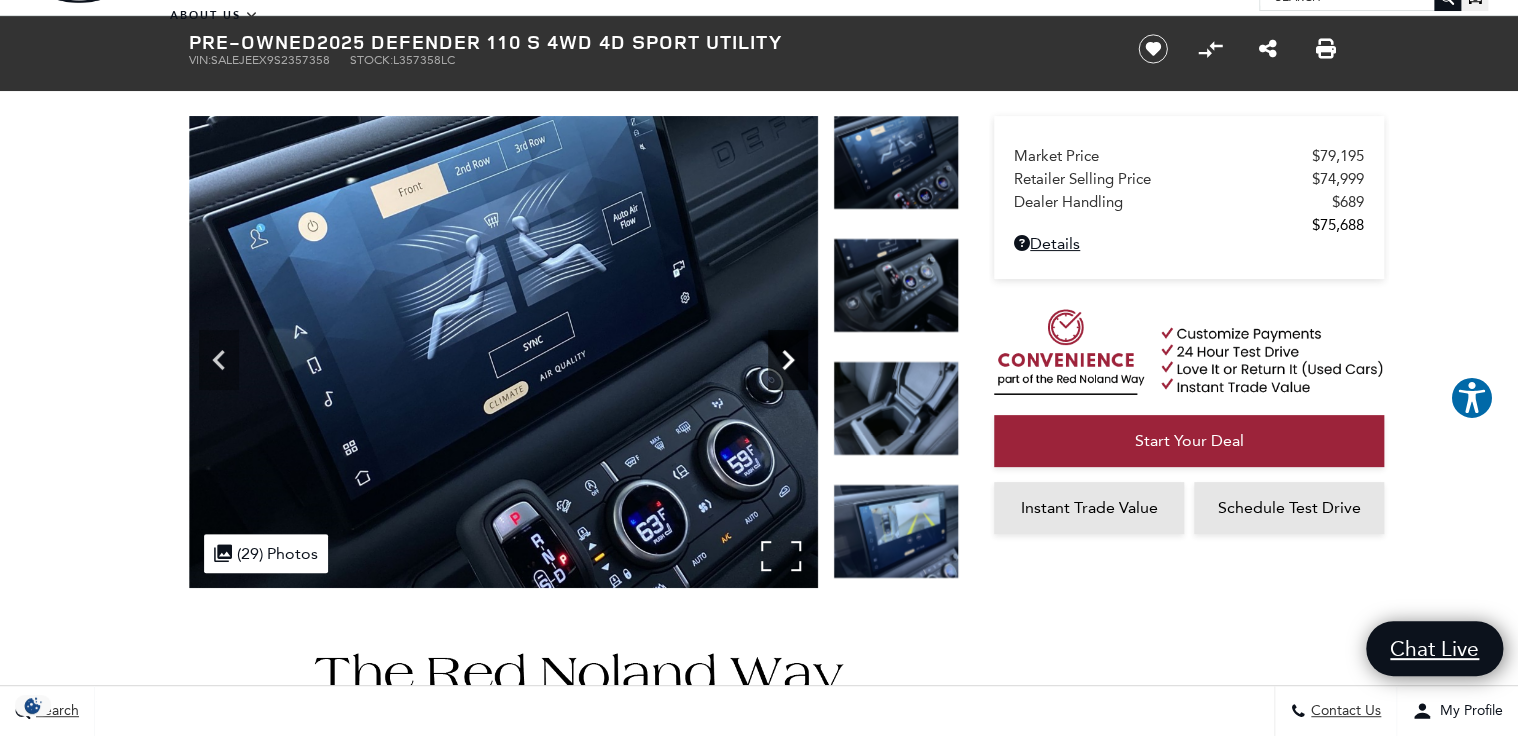 click 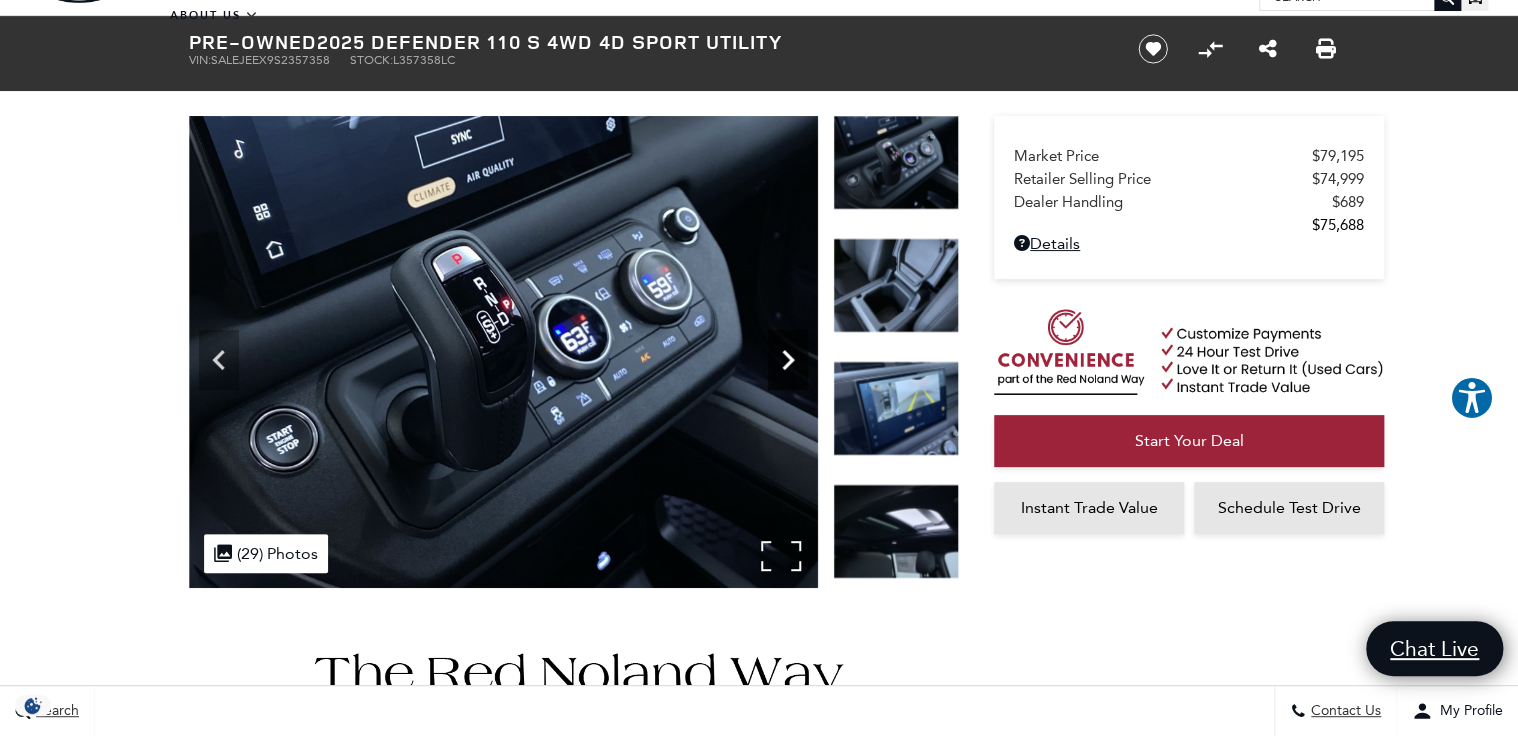 click 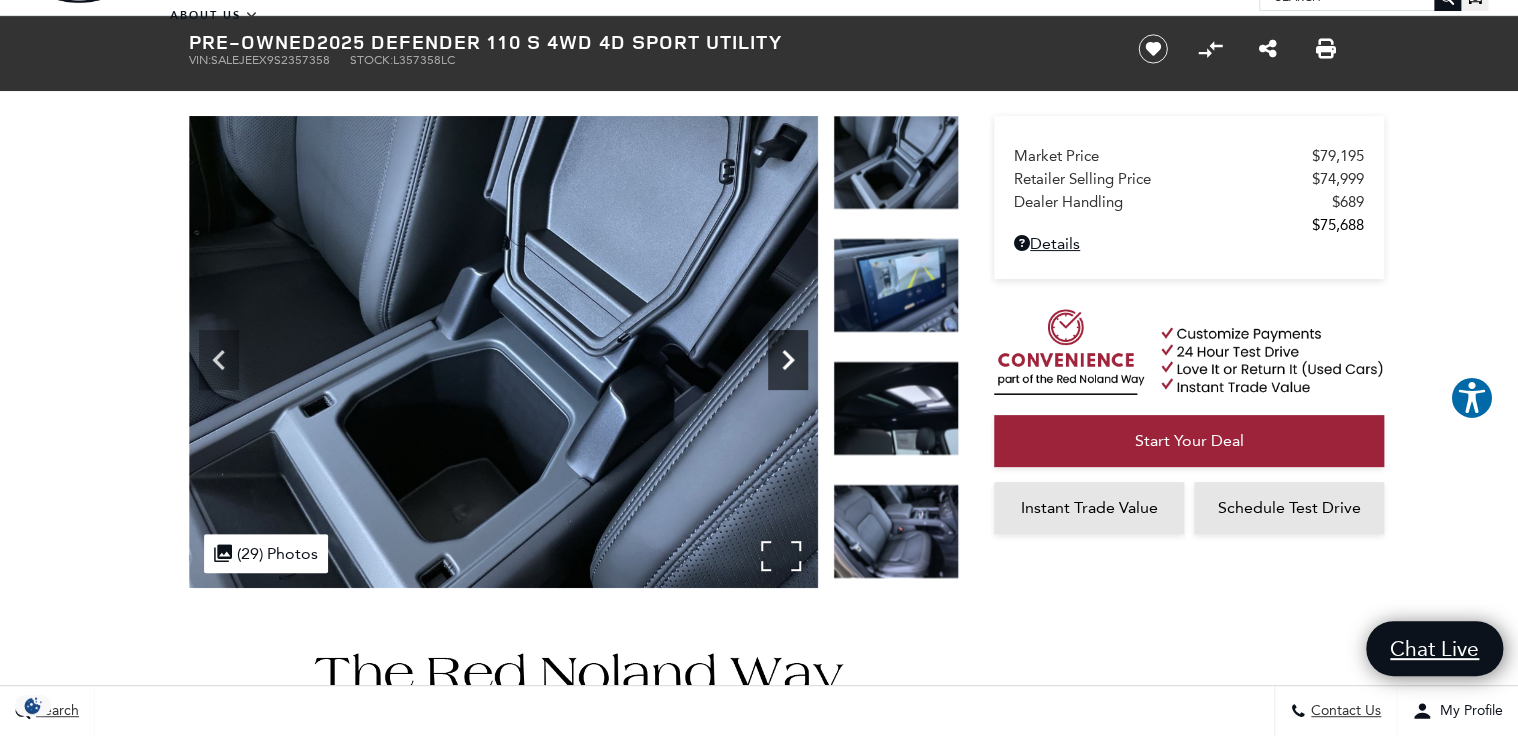 click 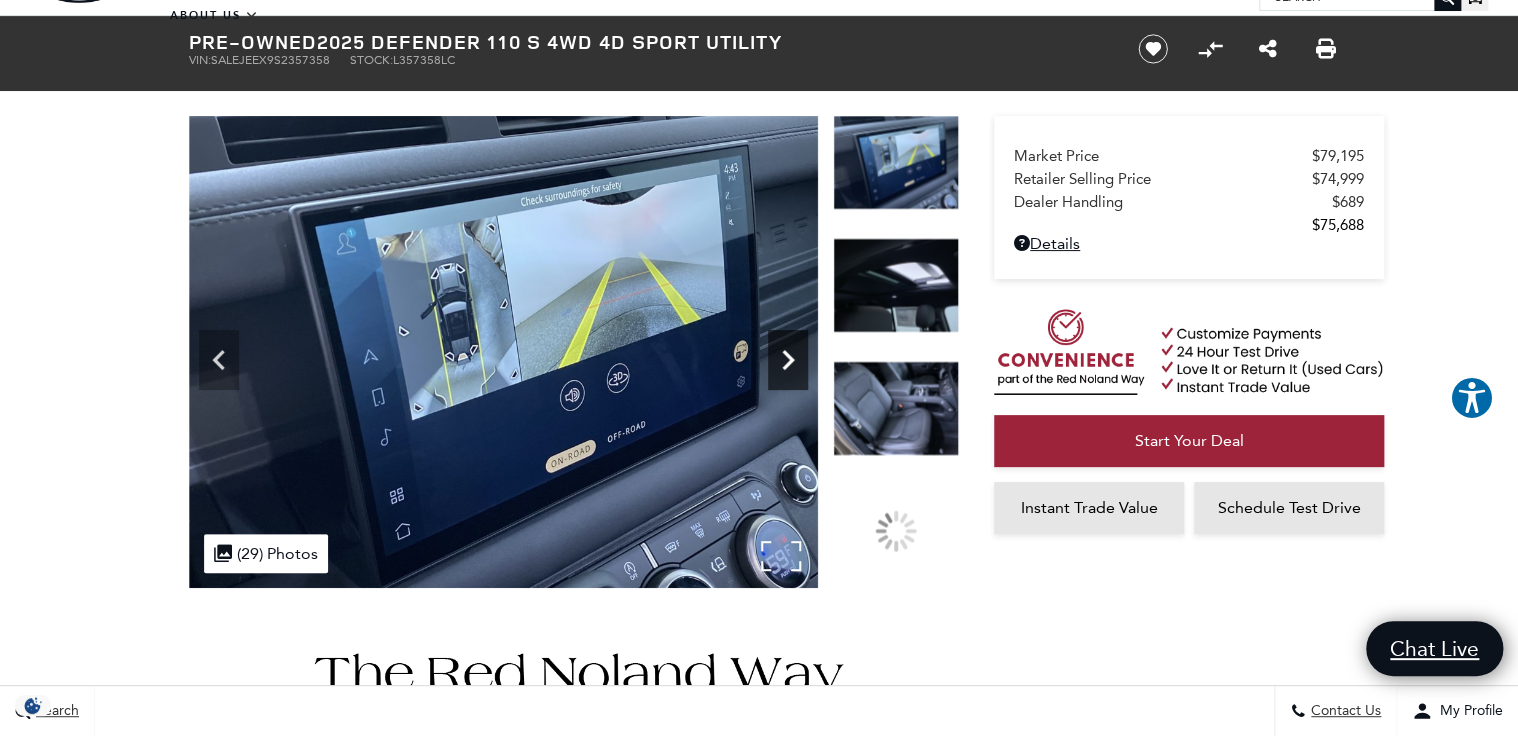 click 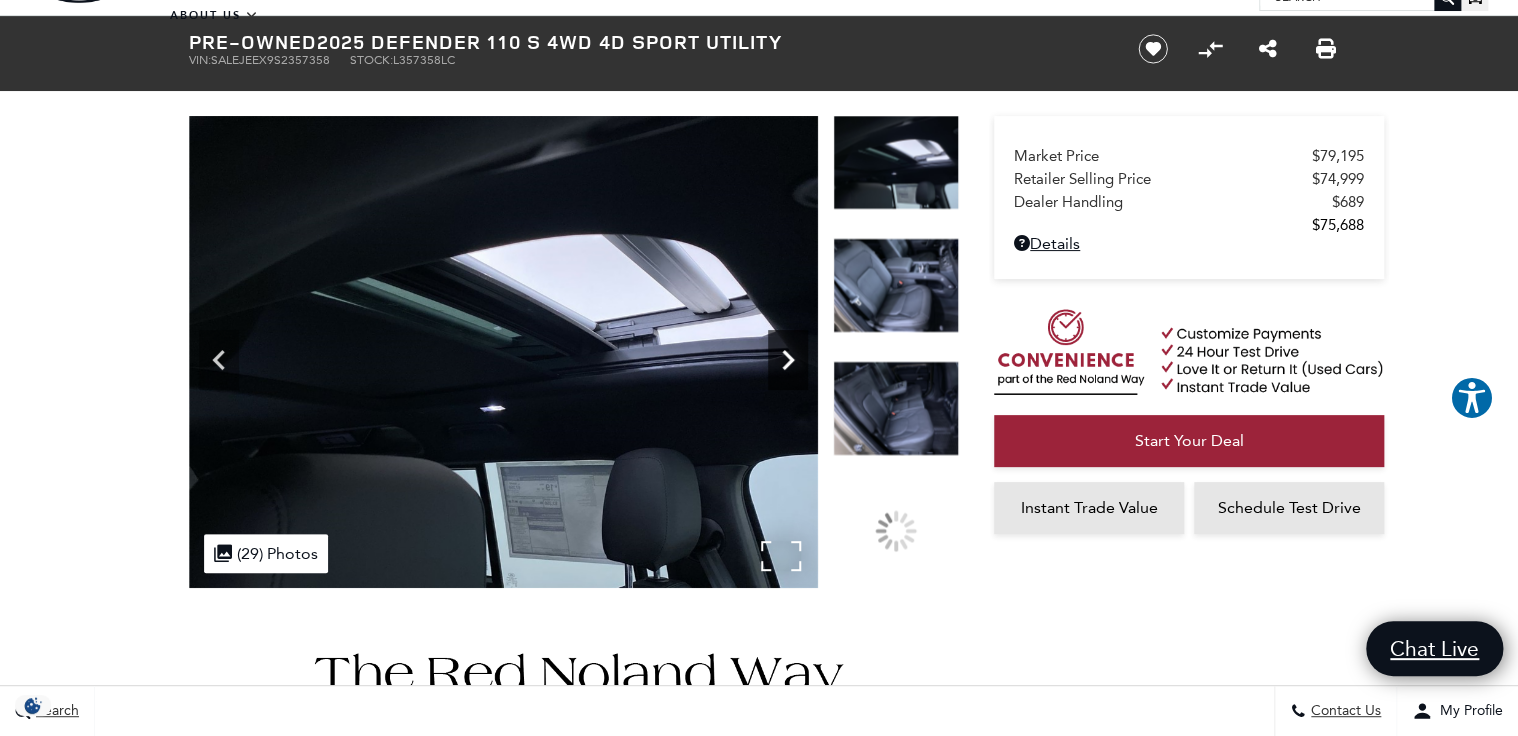click 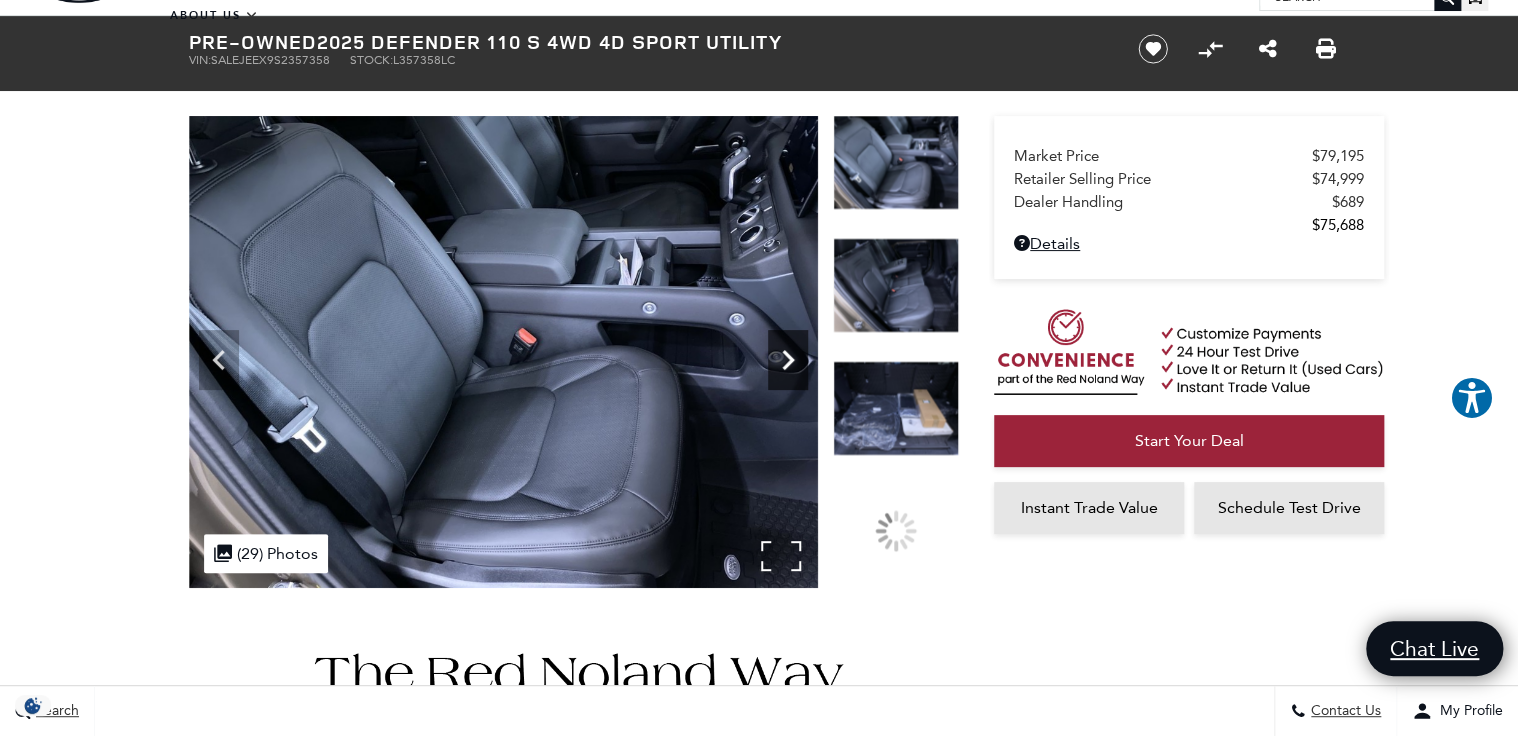 click 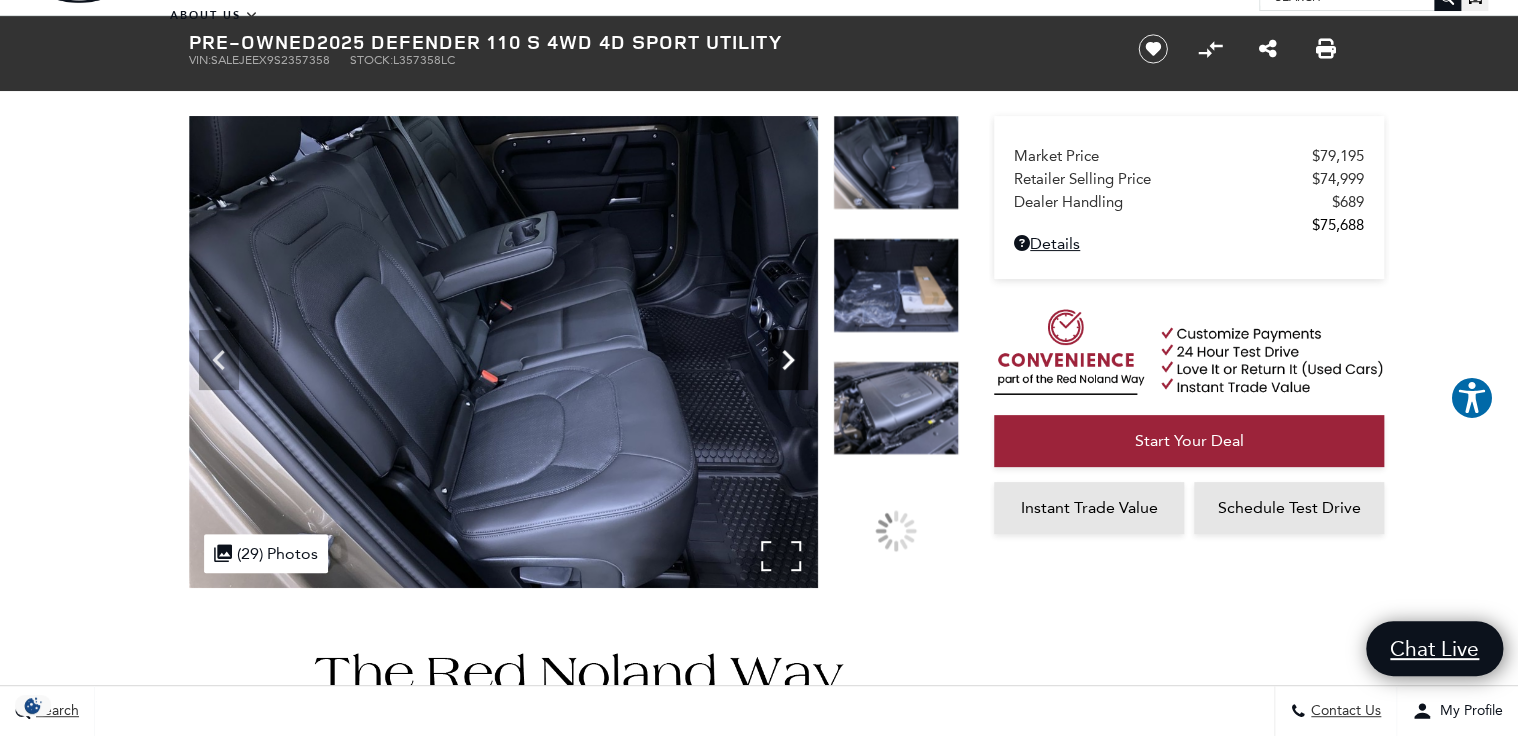 click 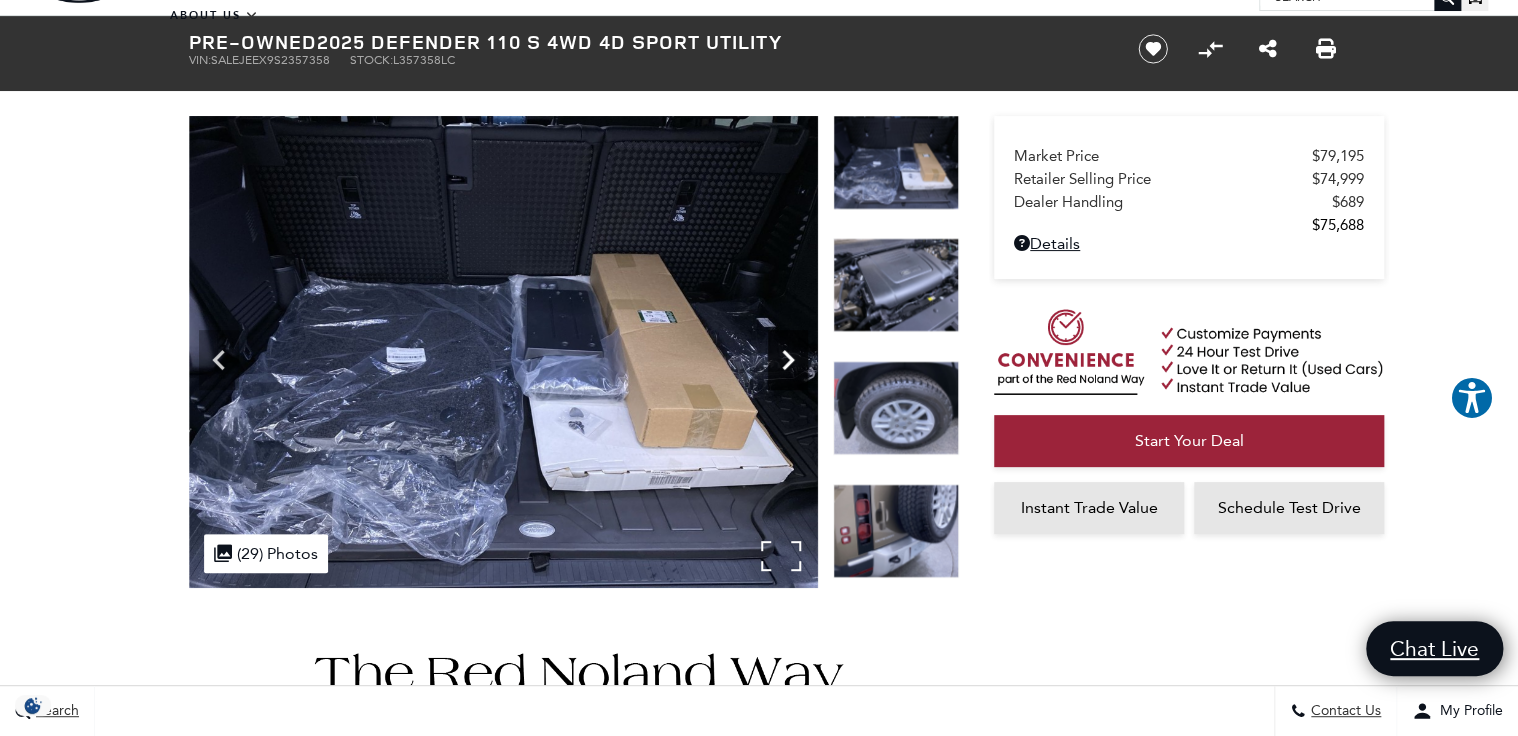 click 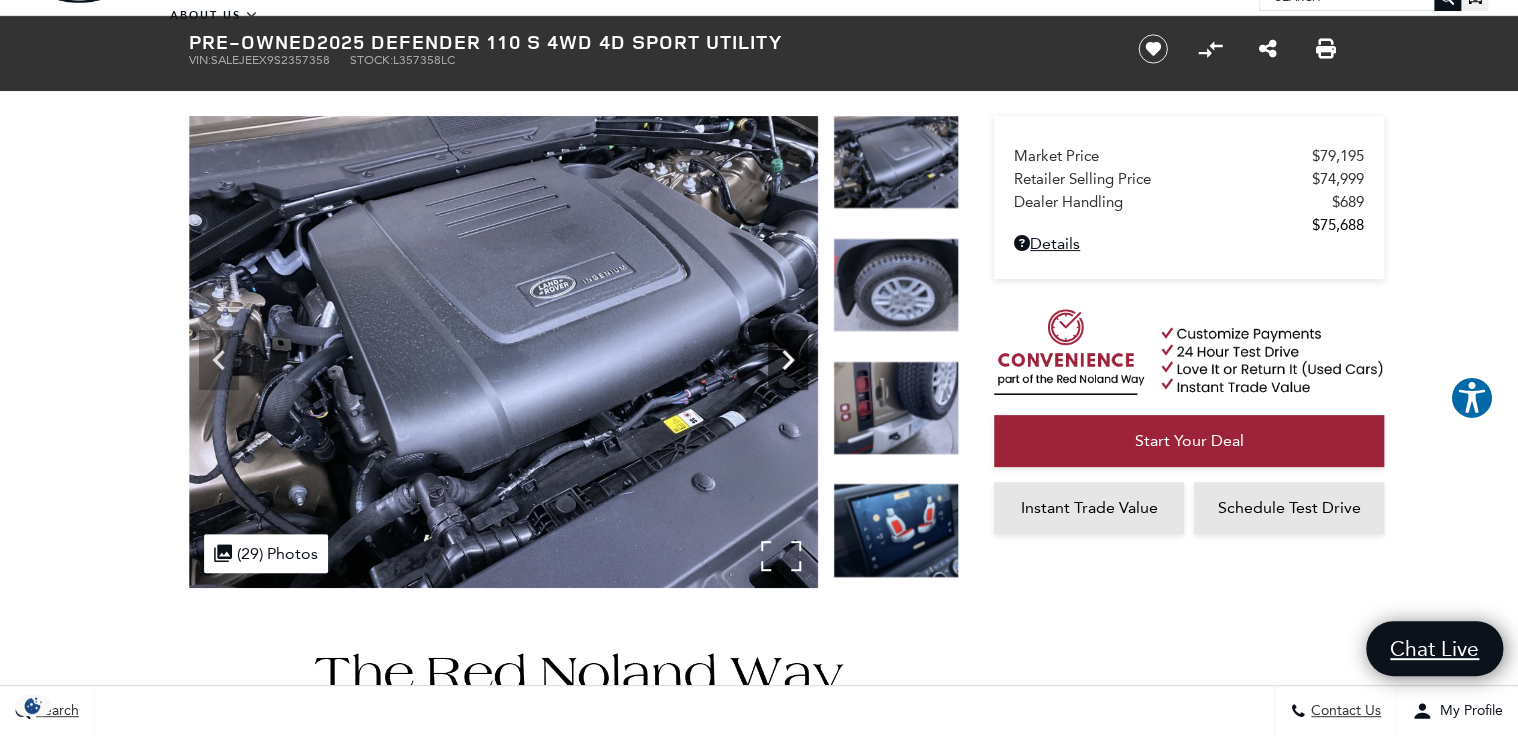 click 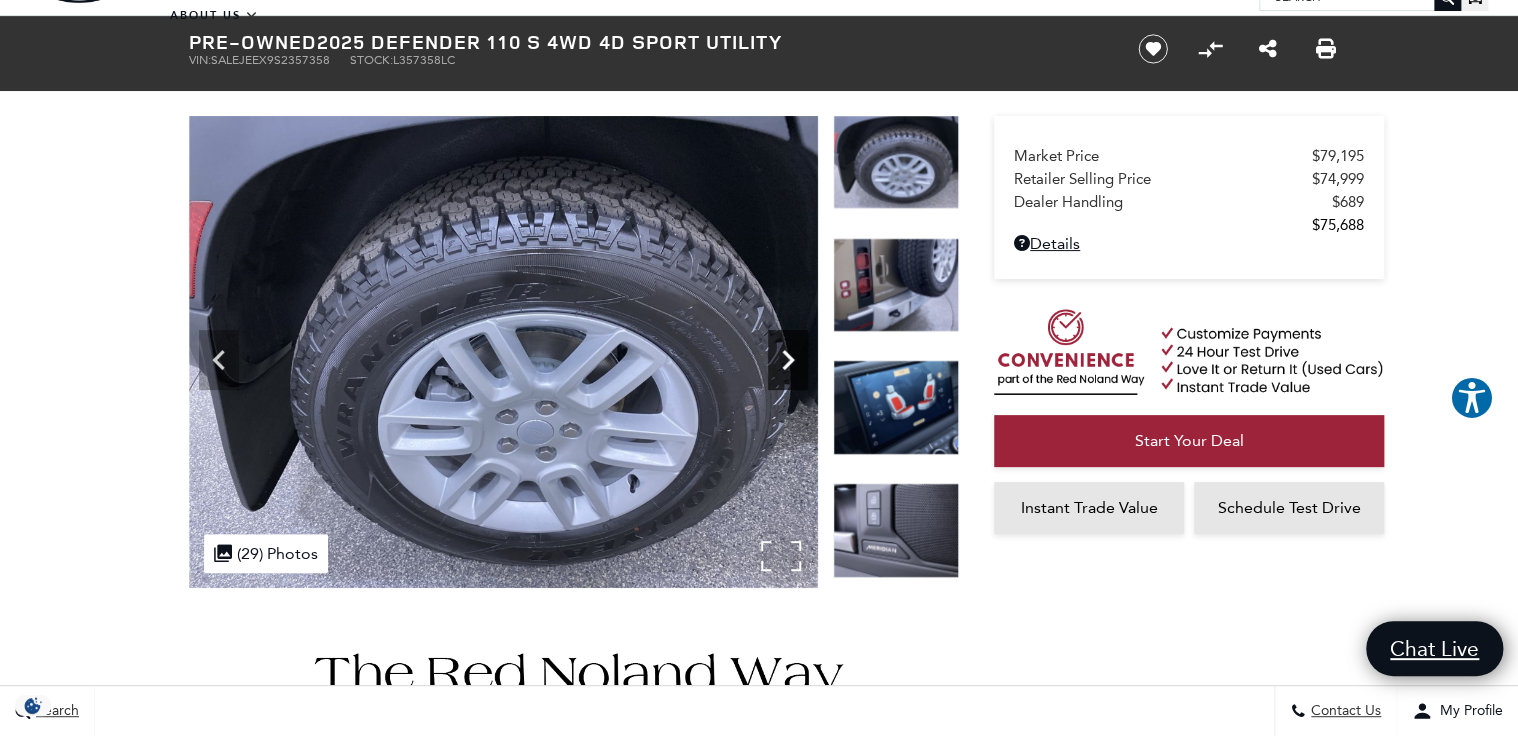click 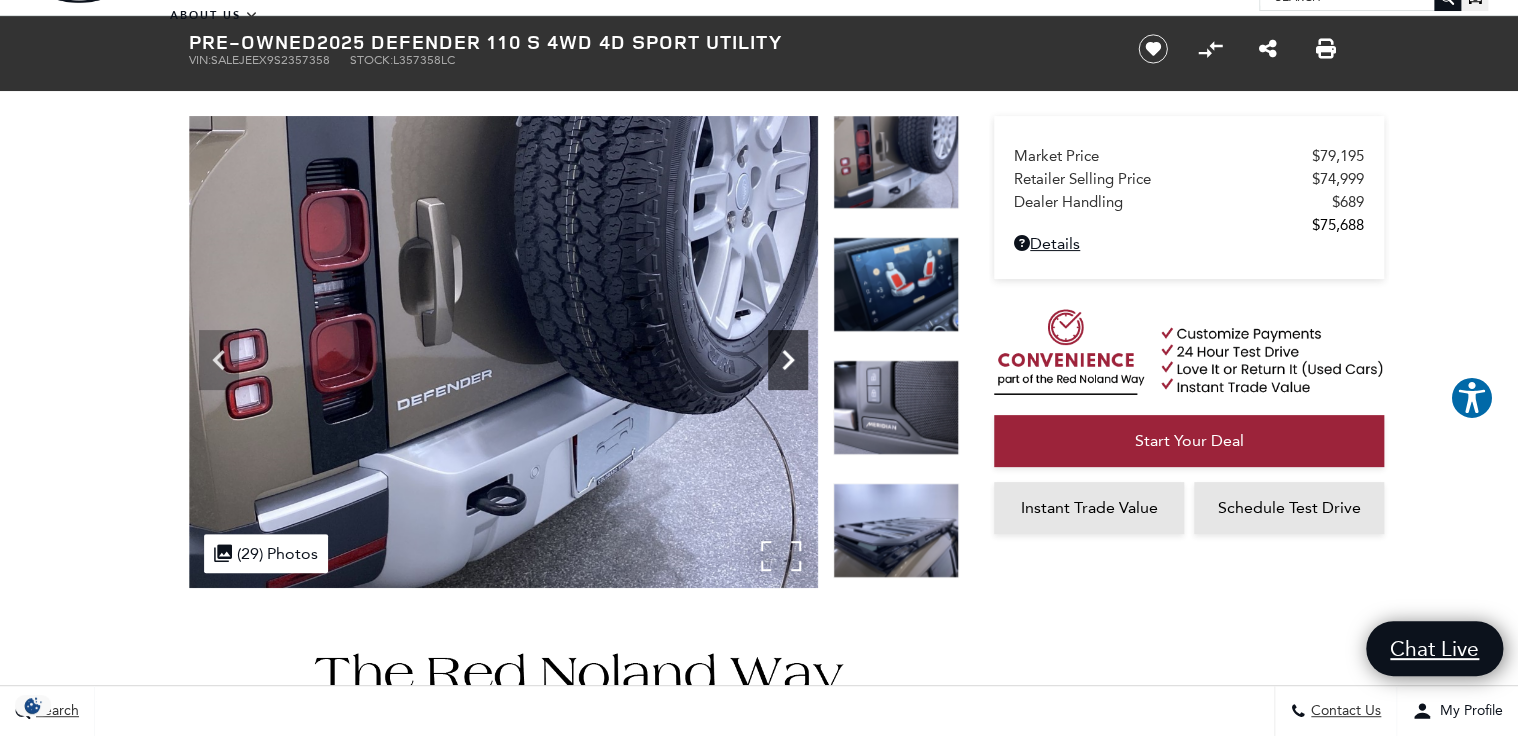 click 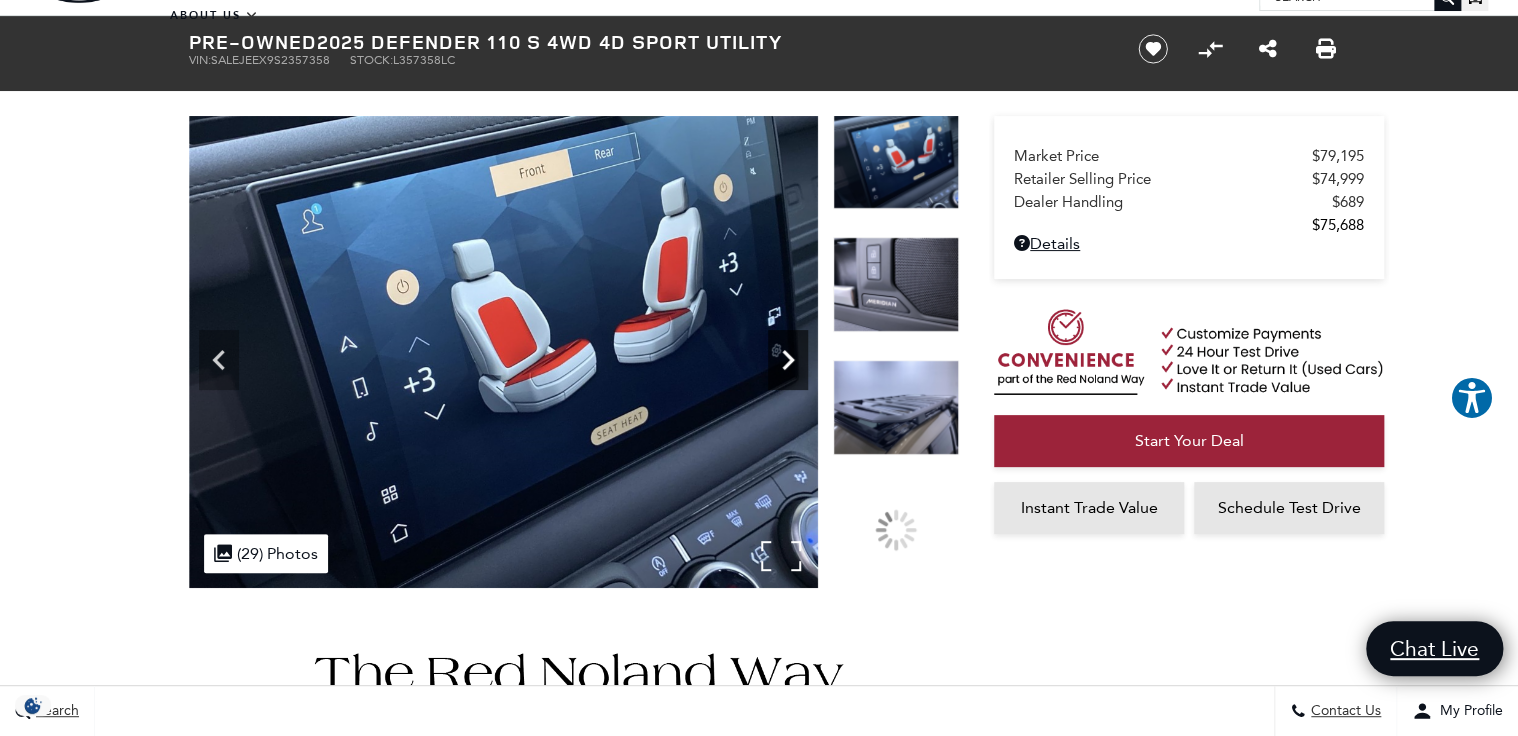 click 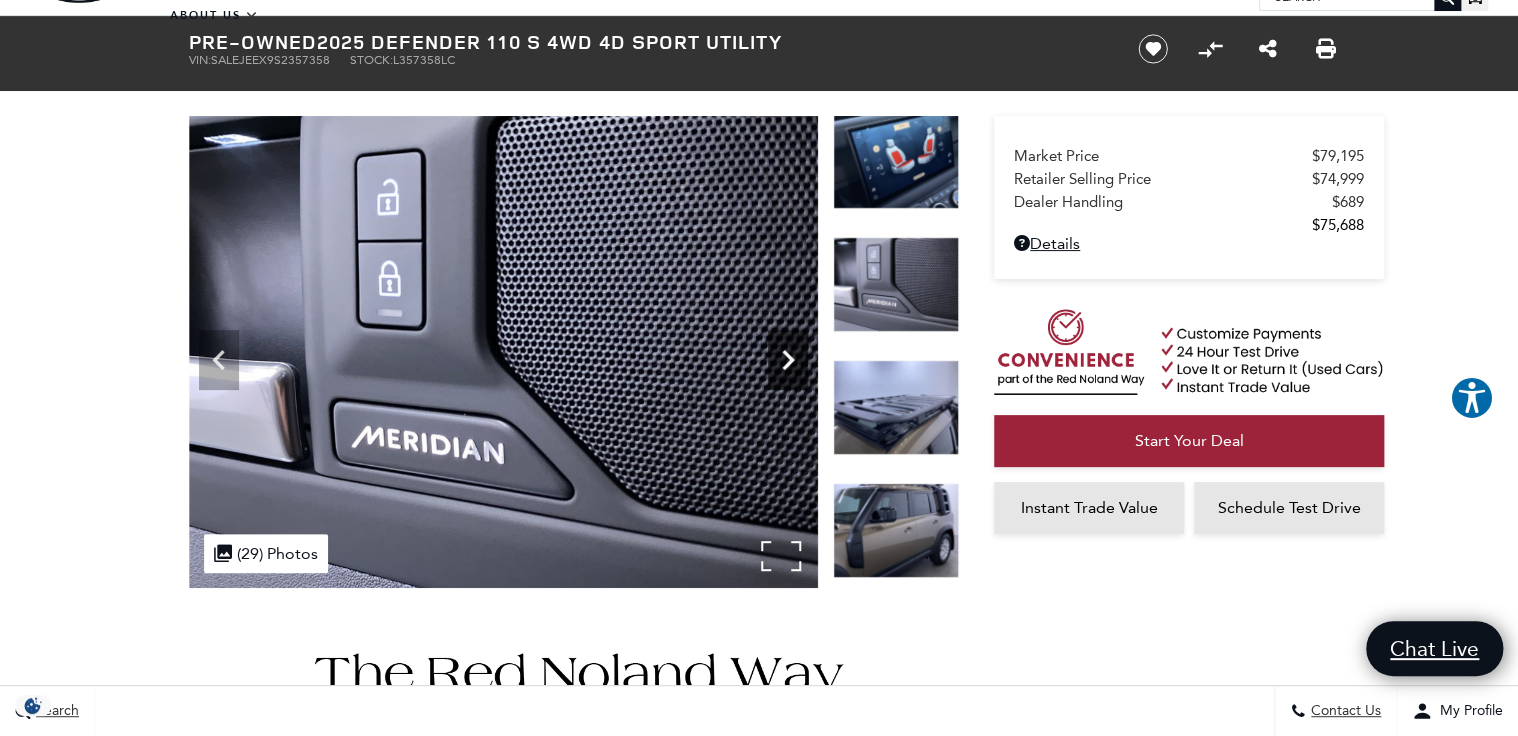 click 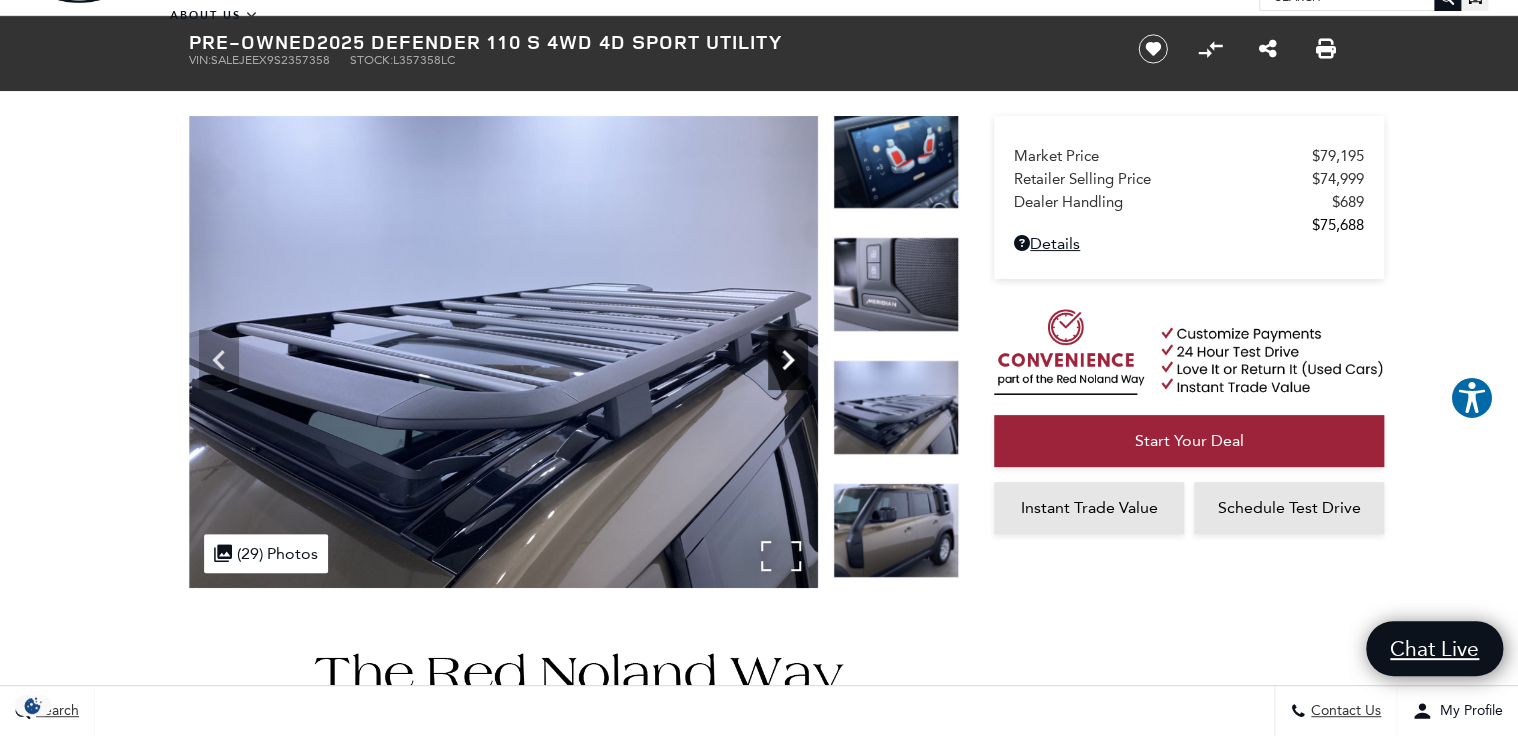 click 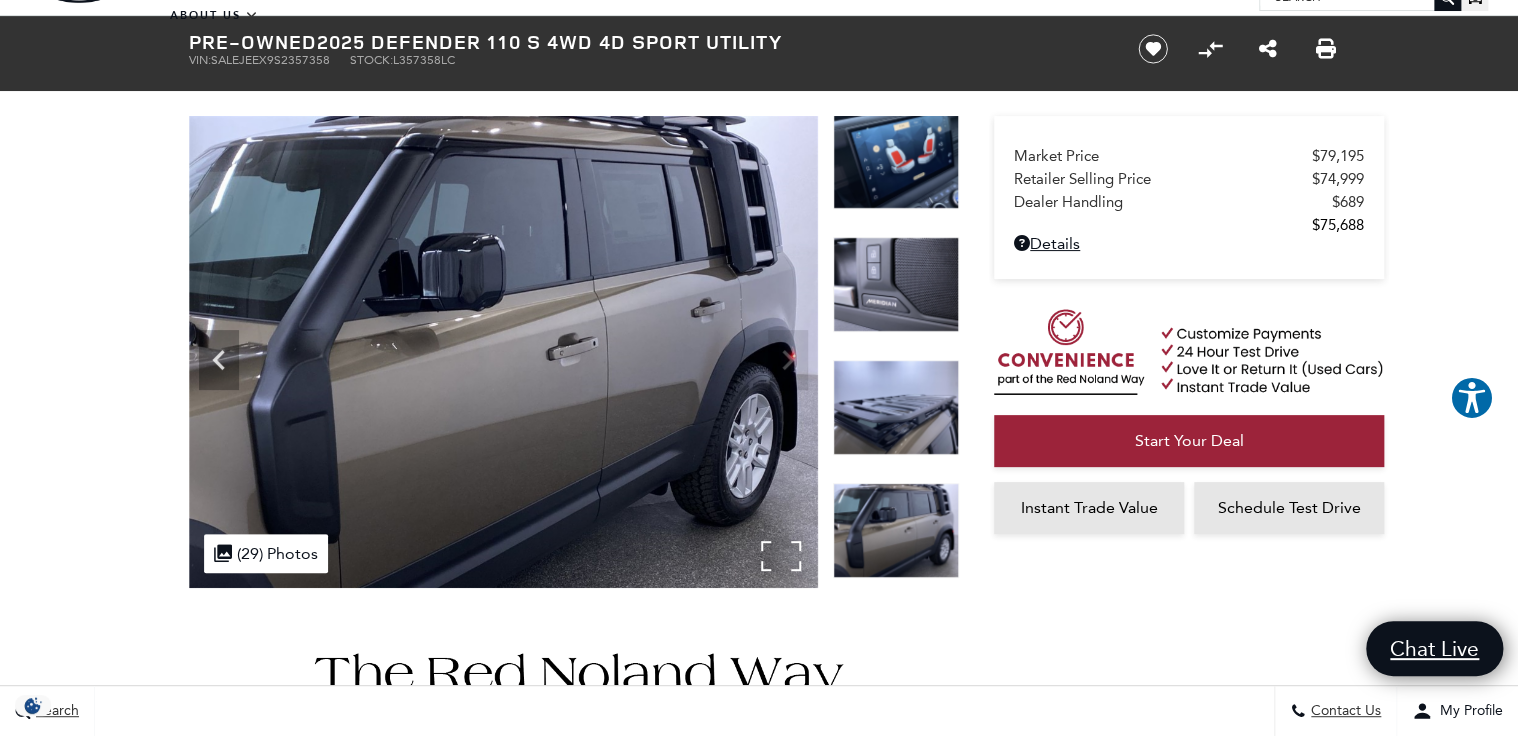 click at bounding box center [503, 352] 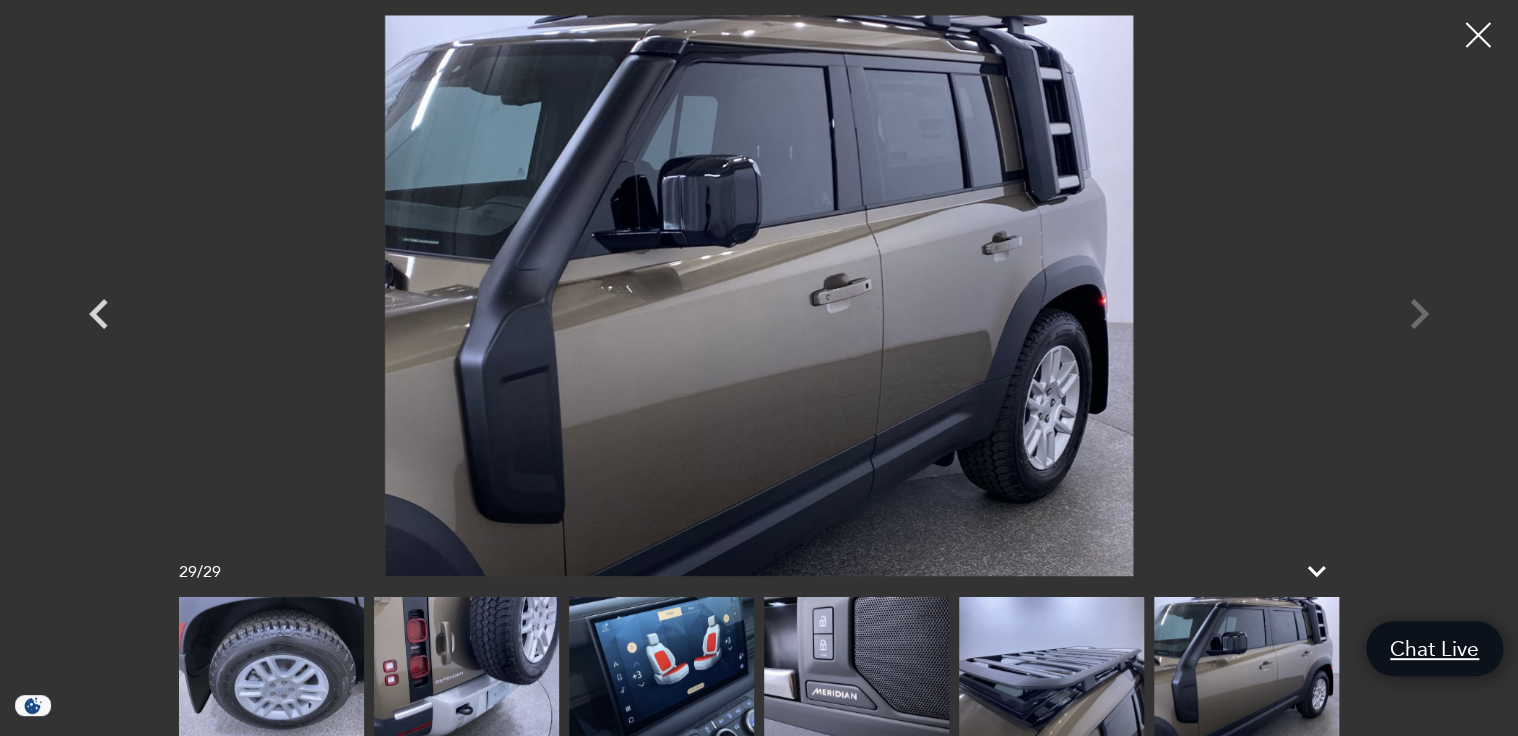 click at bounding box center (759, 295) 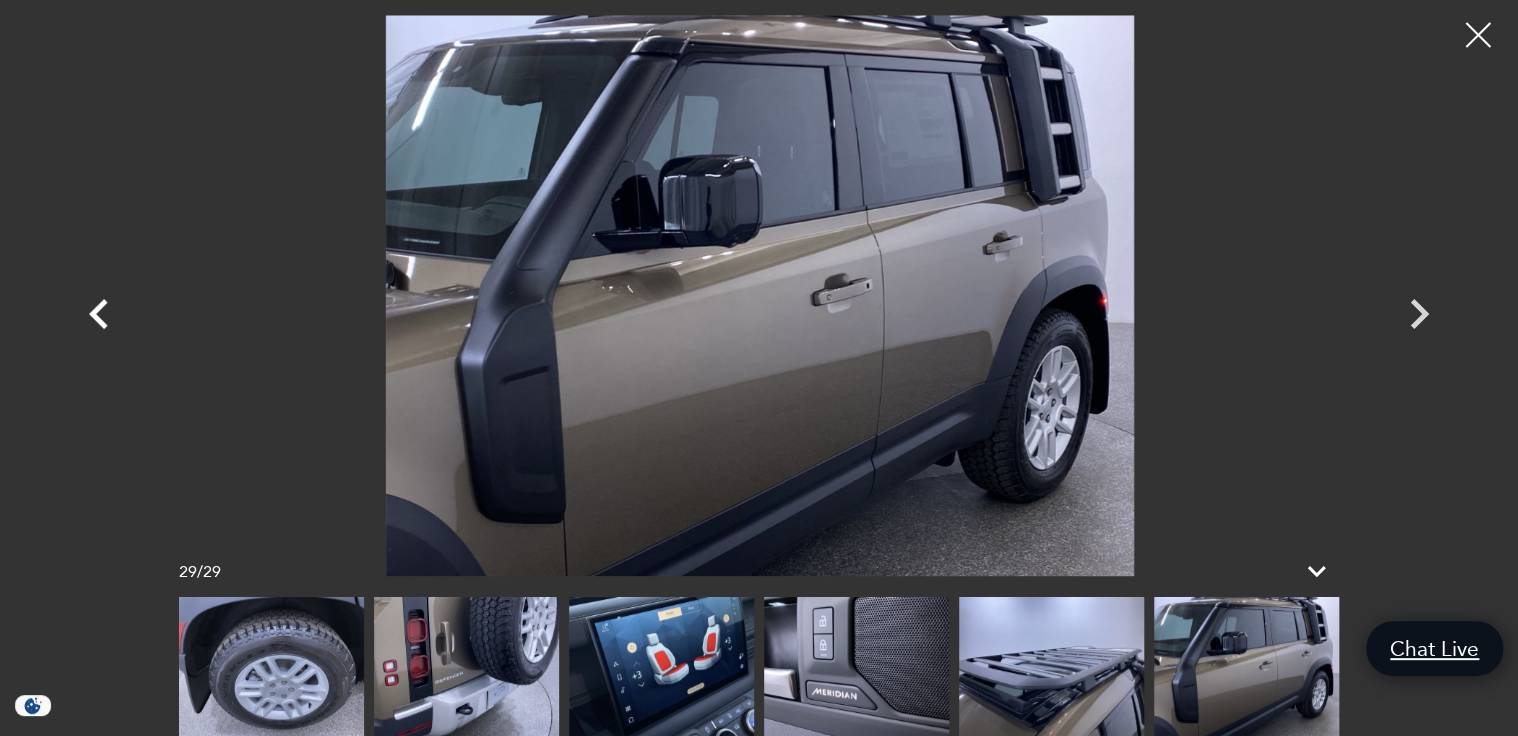 click 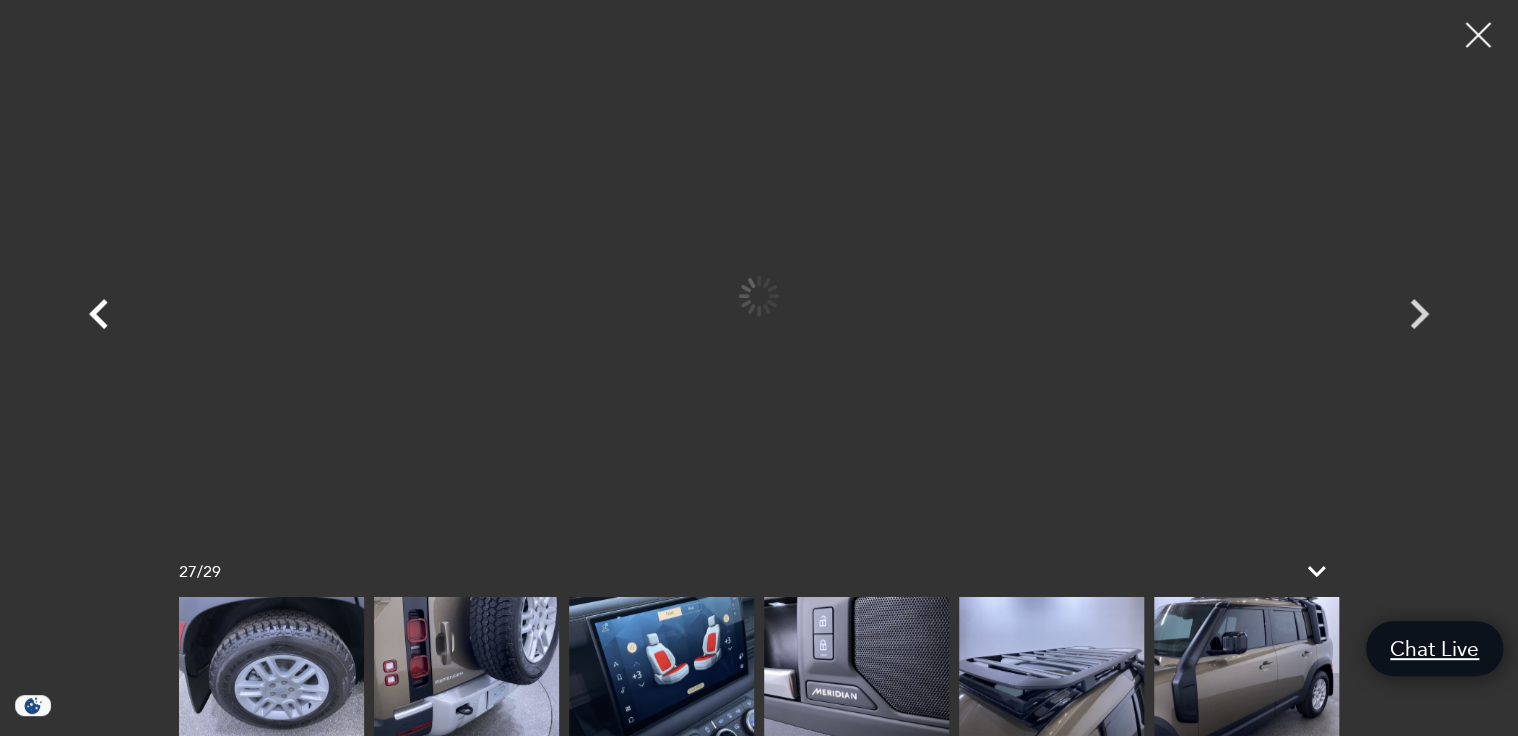 click 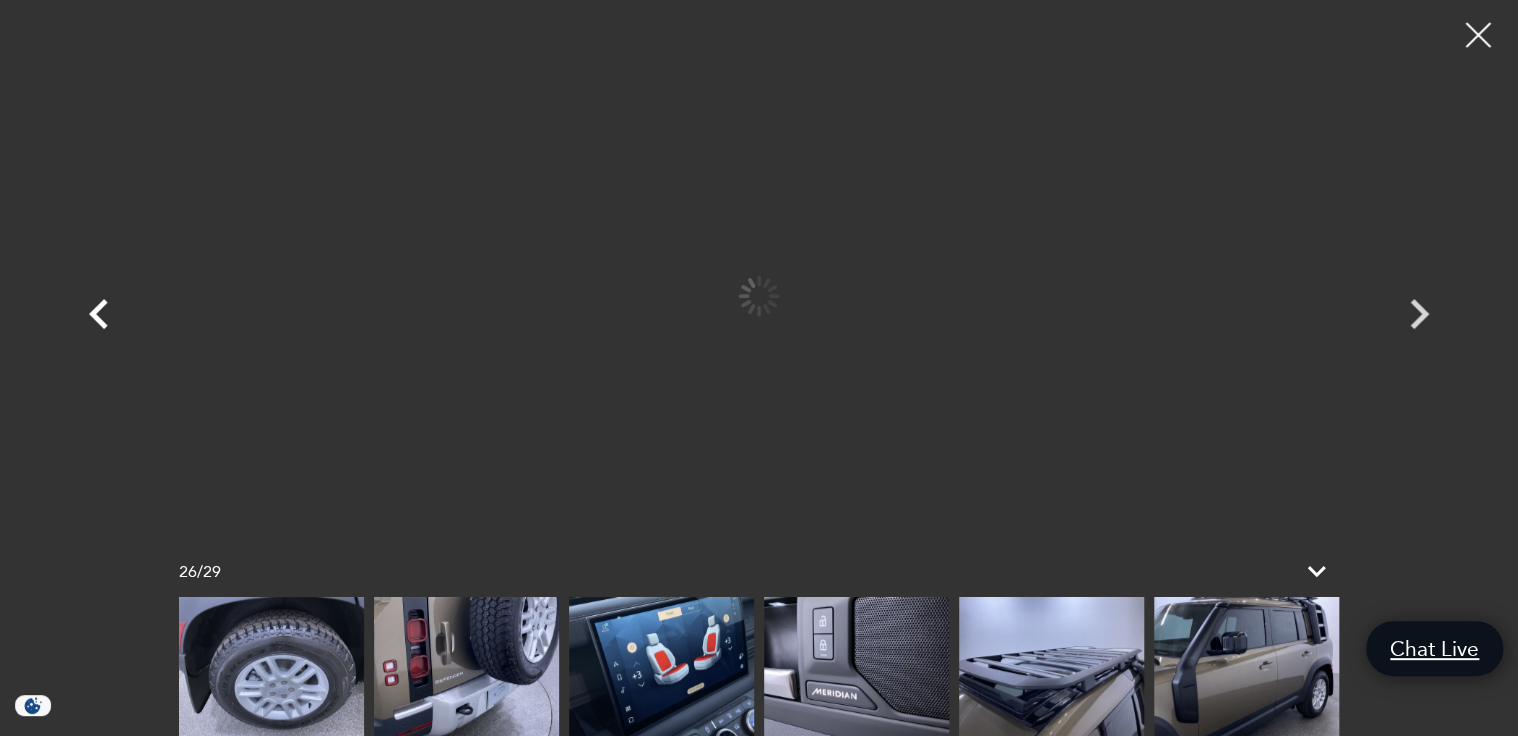 click 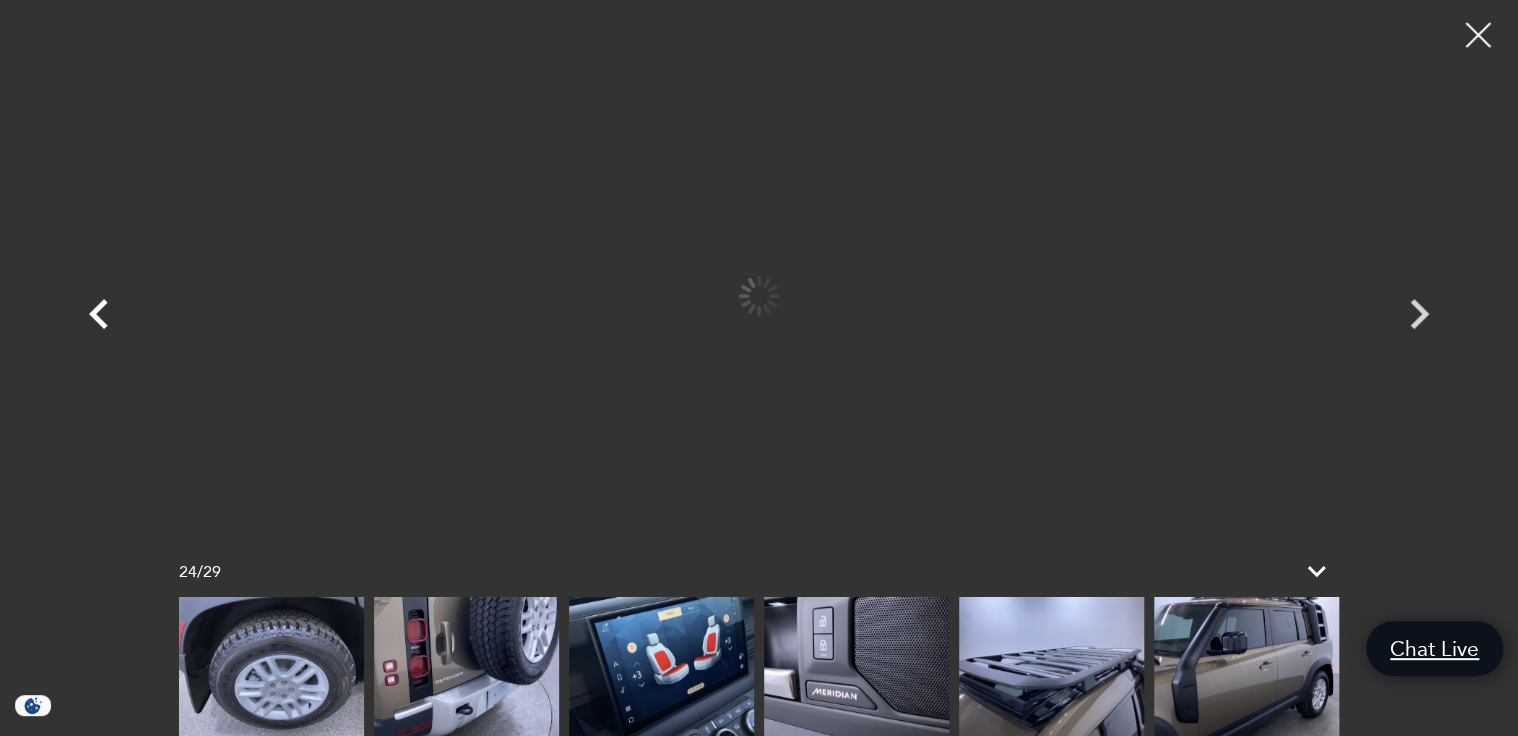 click 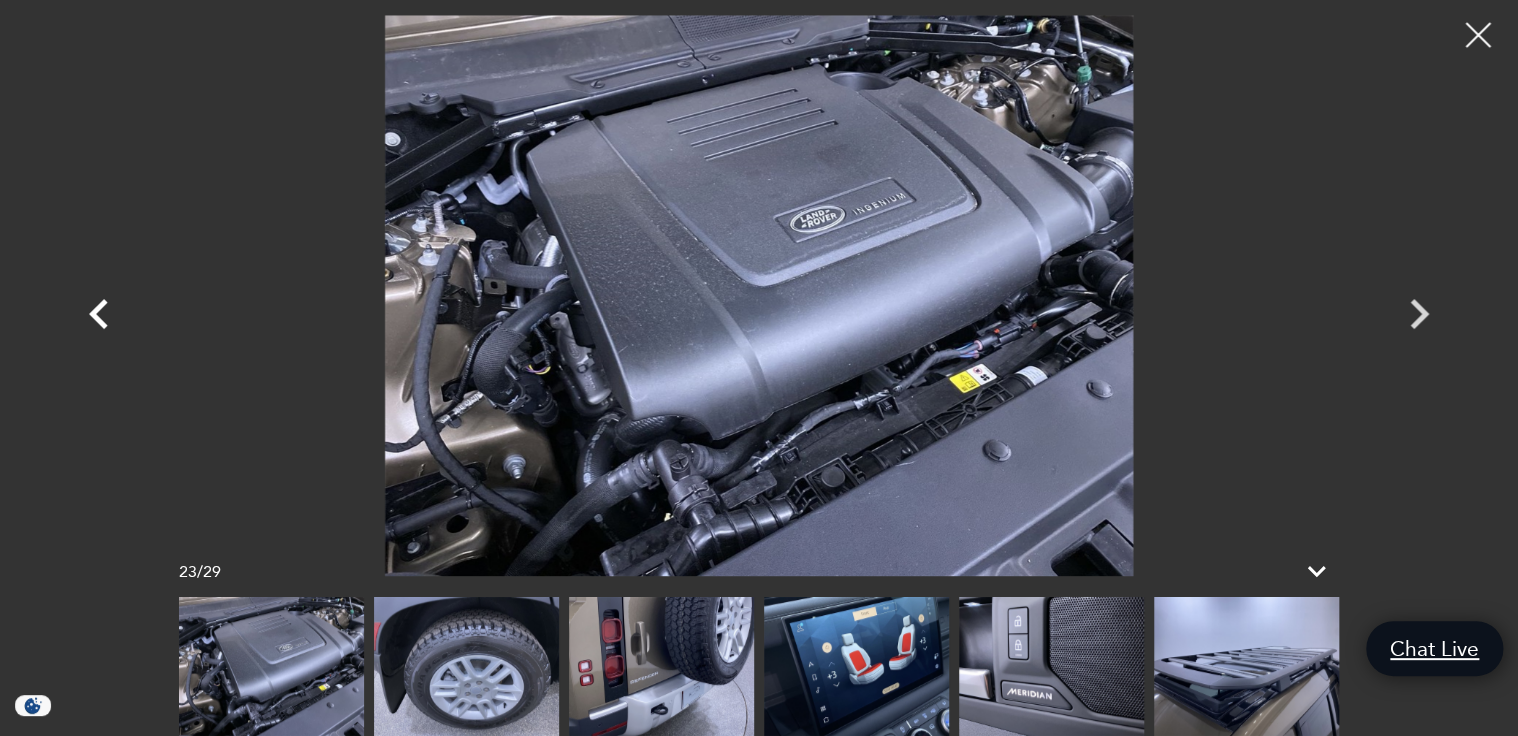 click 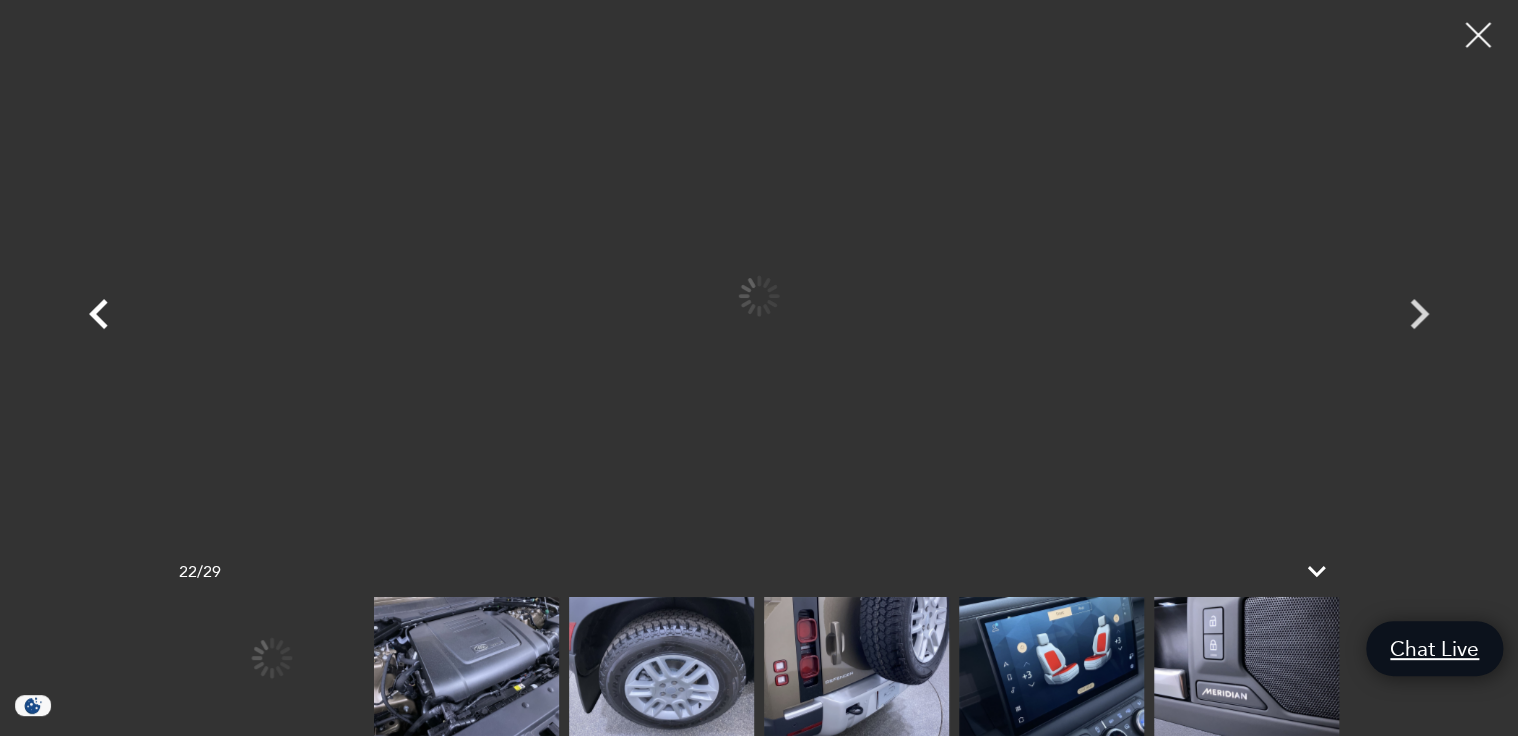 click 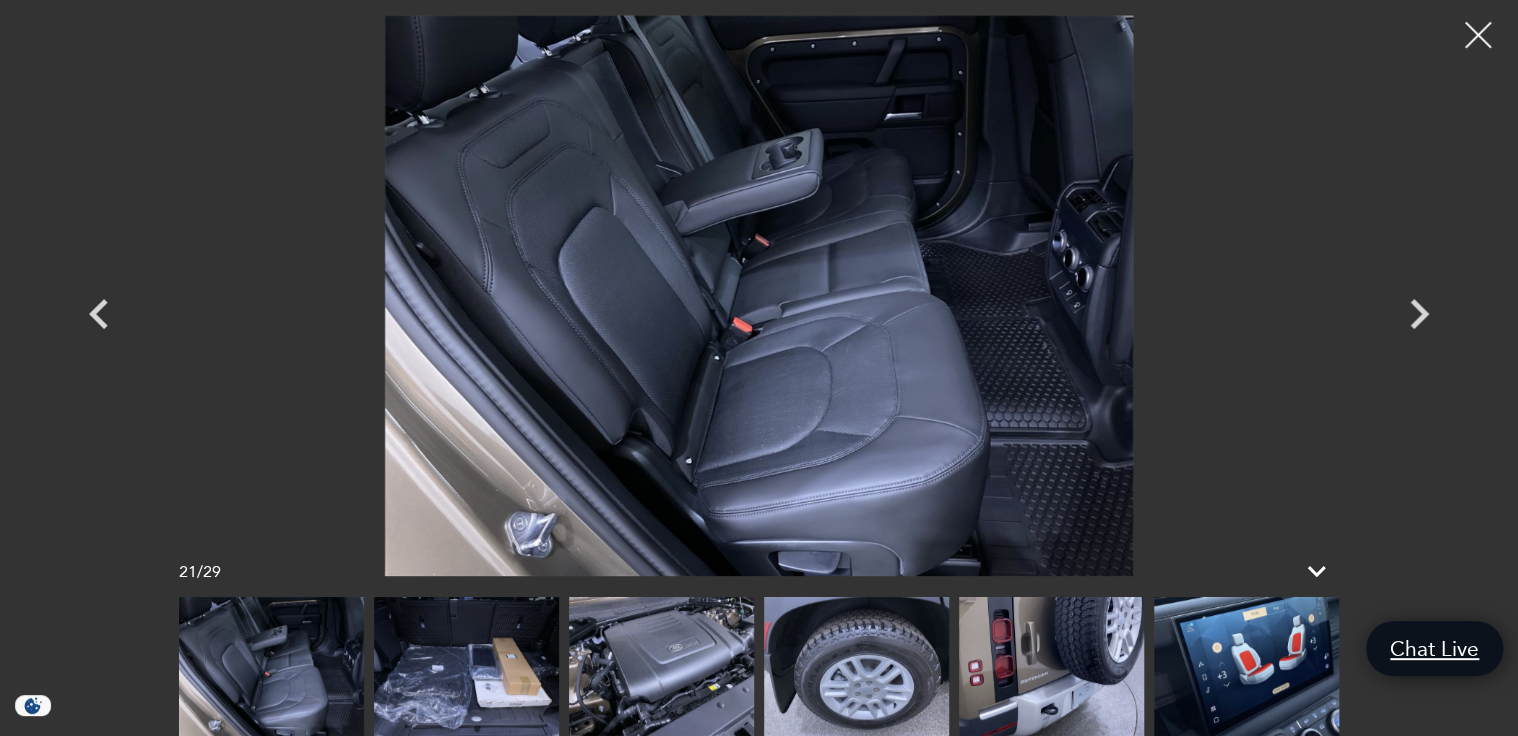 click at bounding box center (1478, 35) 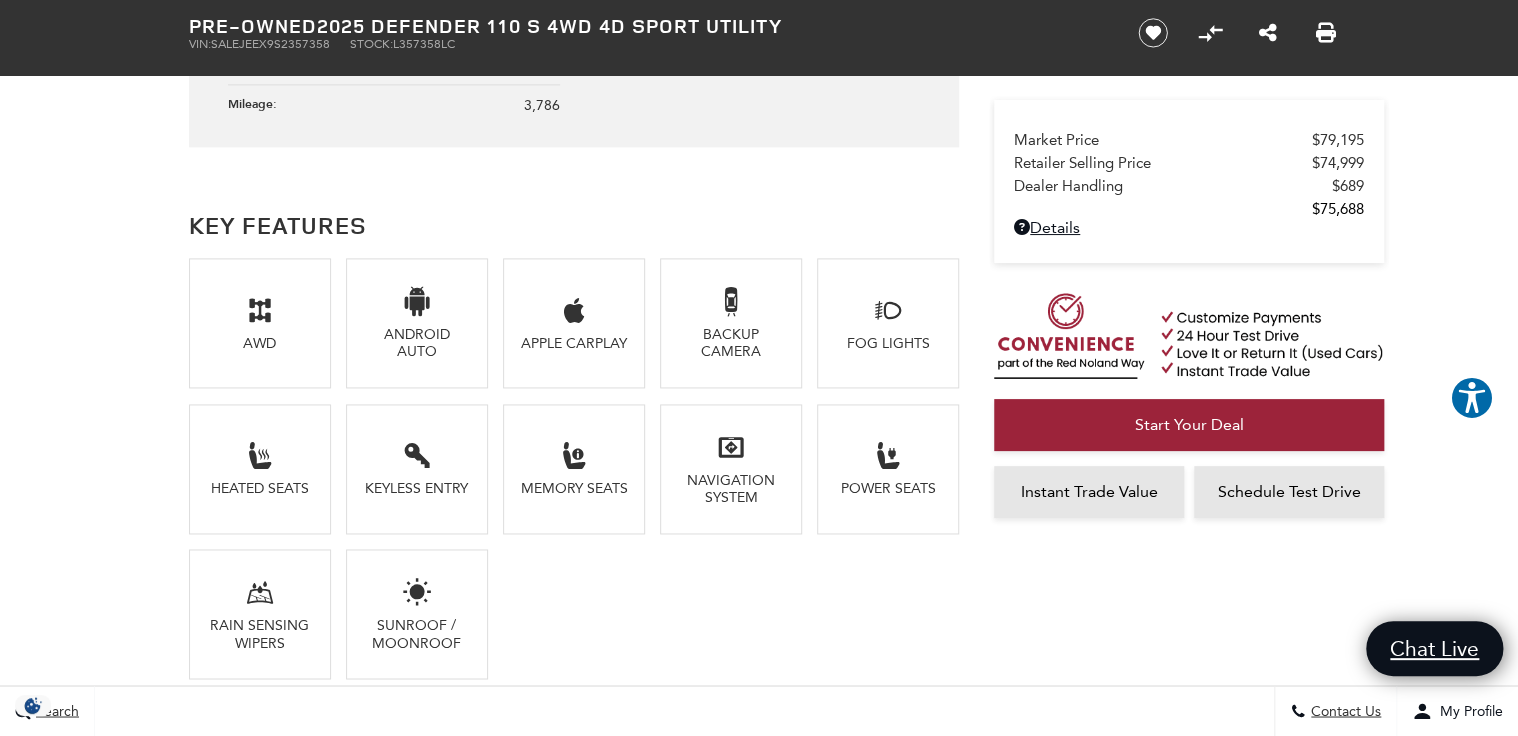 scroll, scrollTop: 1040, scrollLeft: 0, axis: vertical 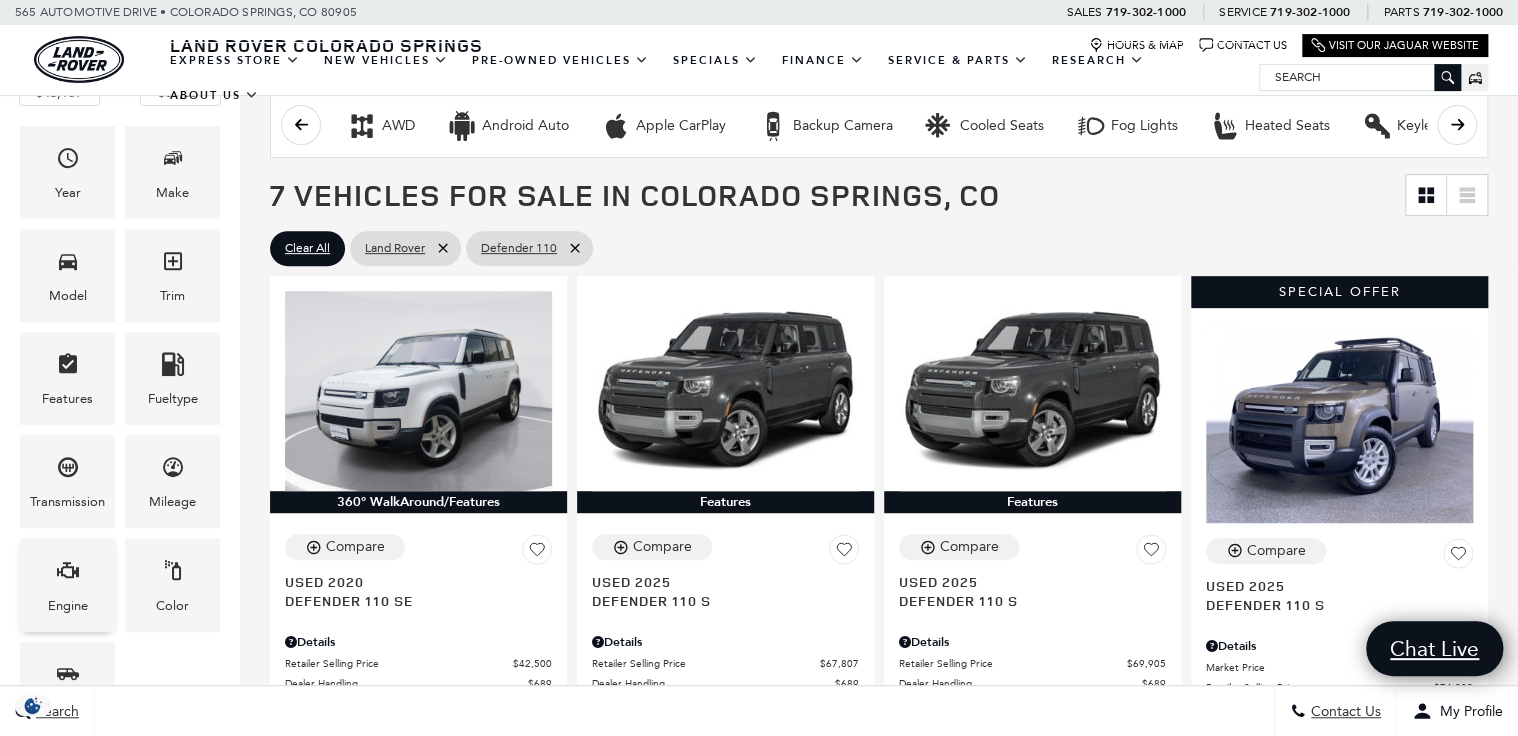 click on "Engine" at bounding box center (67, 584) 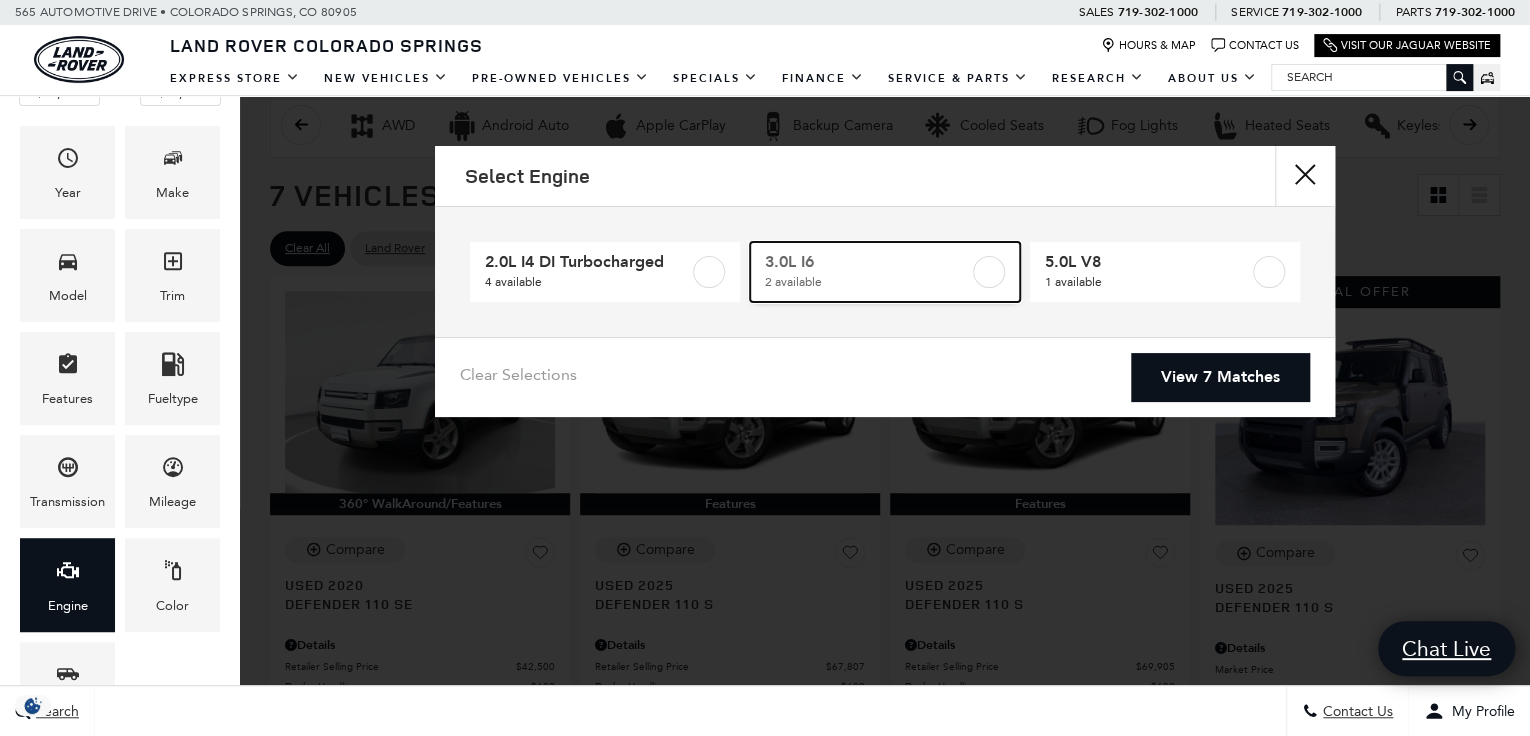 click on "2   available" at bounding box center [867, 282] 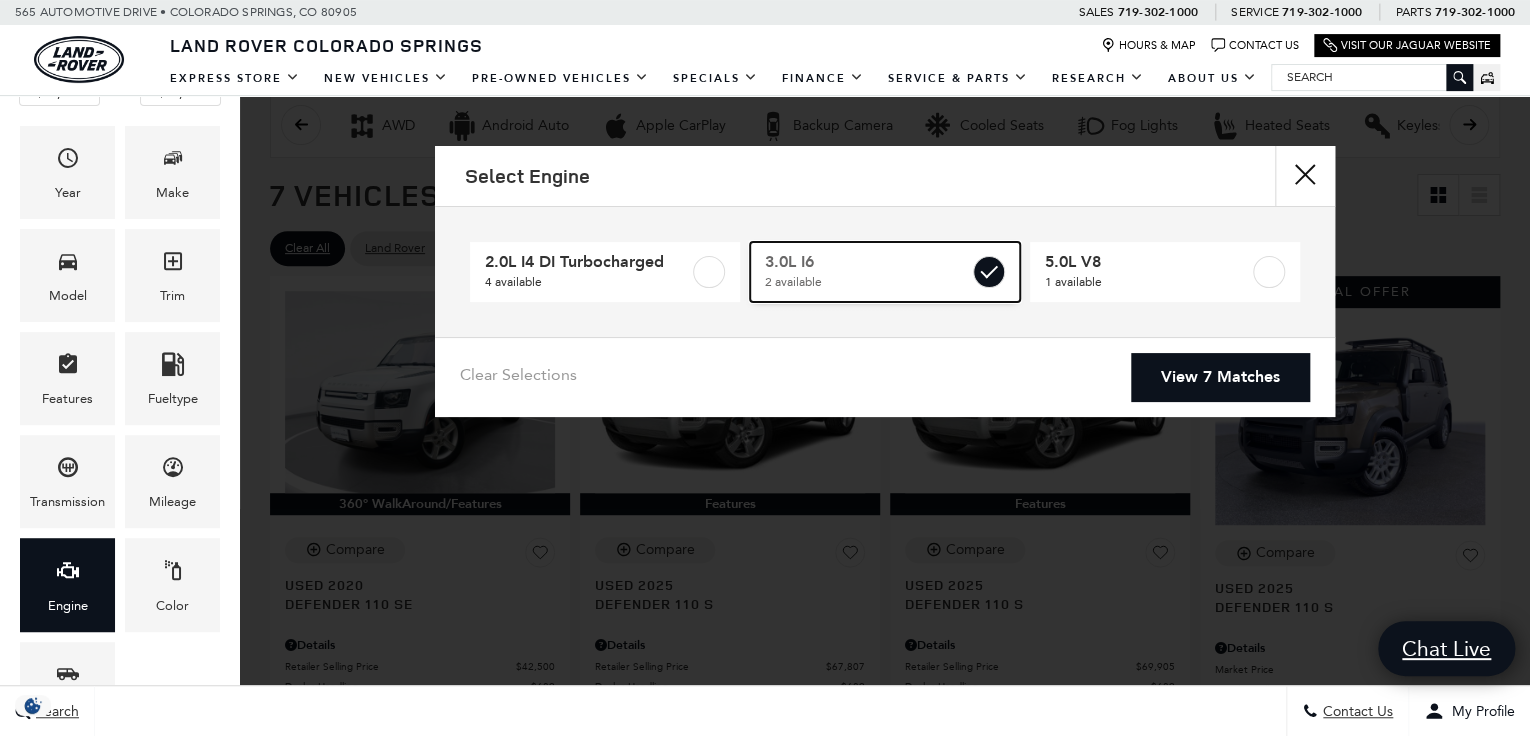 checkbox on "true" 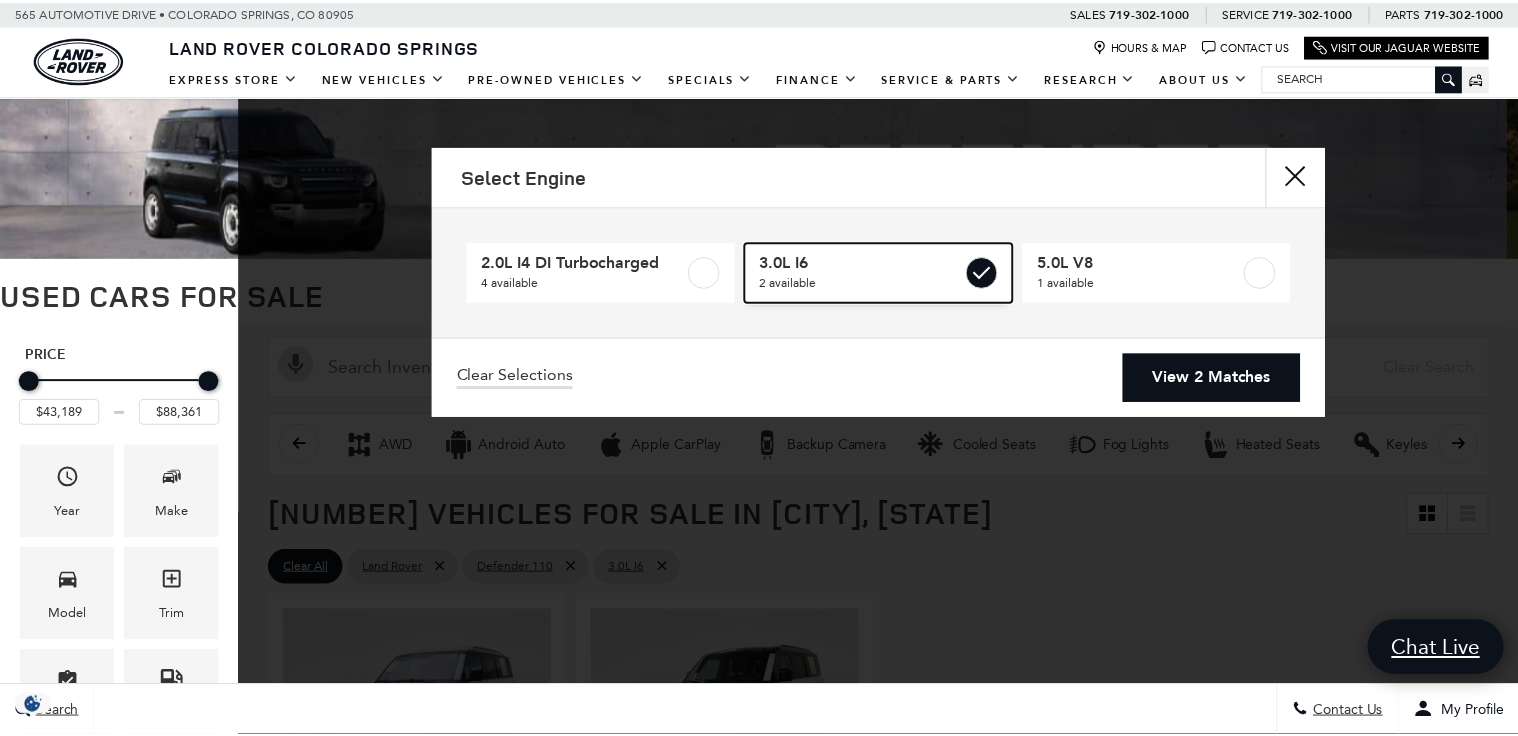 scroll, scrollTop: 0, scrollLeft: 0, axis: both 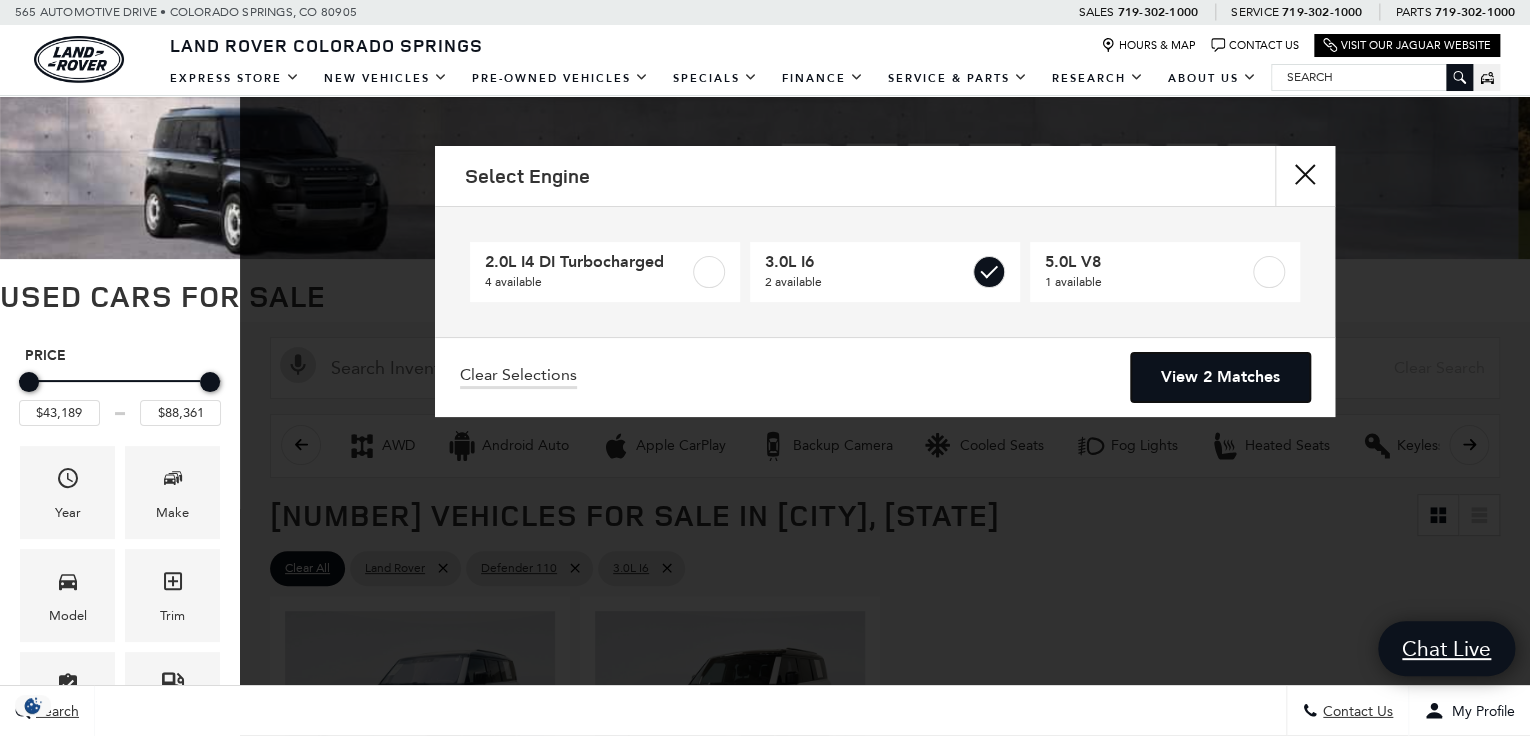click on "View   2   Matches" at bounding box center [1220, 377] 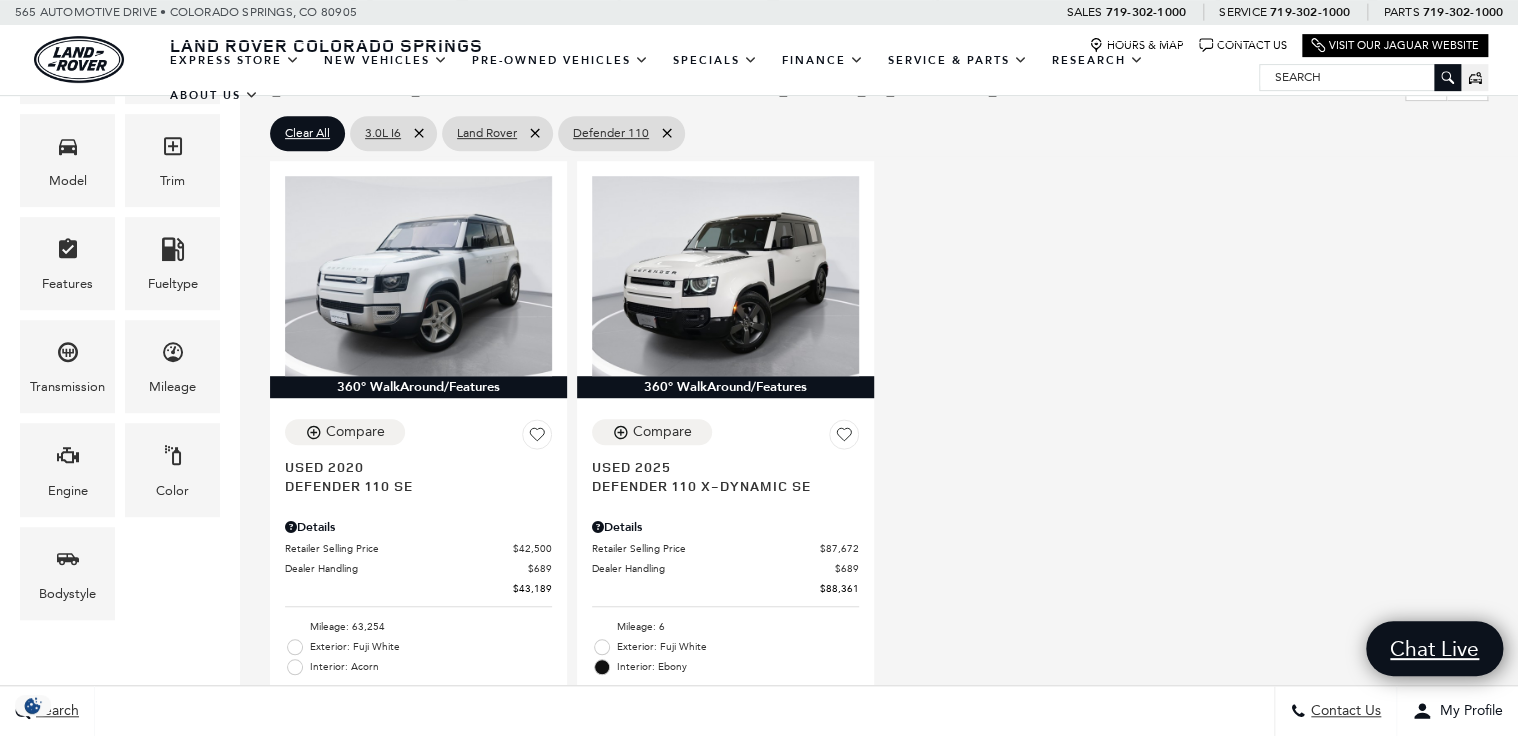 scroll, scrollTop: 400, scrollLeft: 0, axis: vertical 